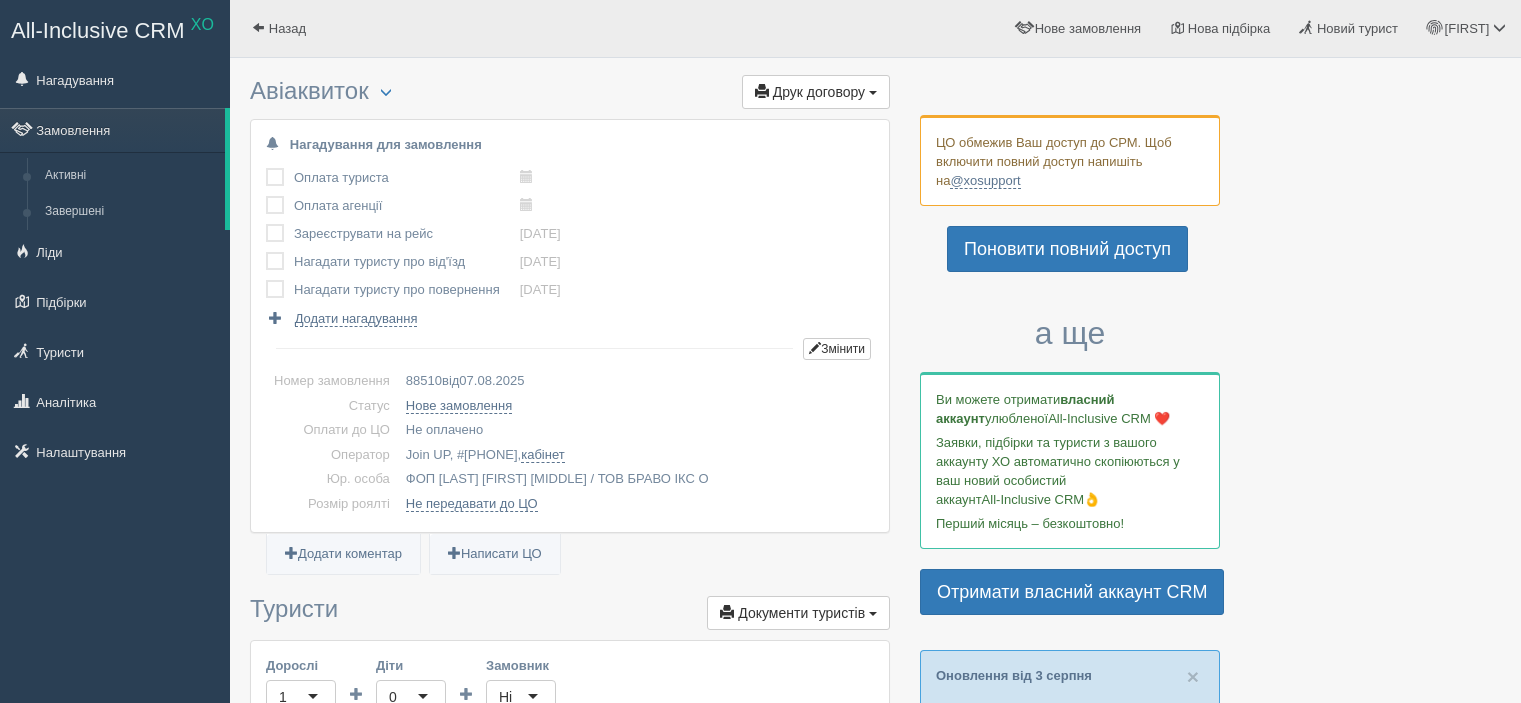 scroll, scrollTop: 0, scrollLeft: 0, axis: both 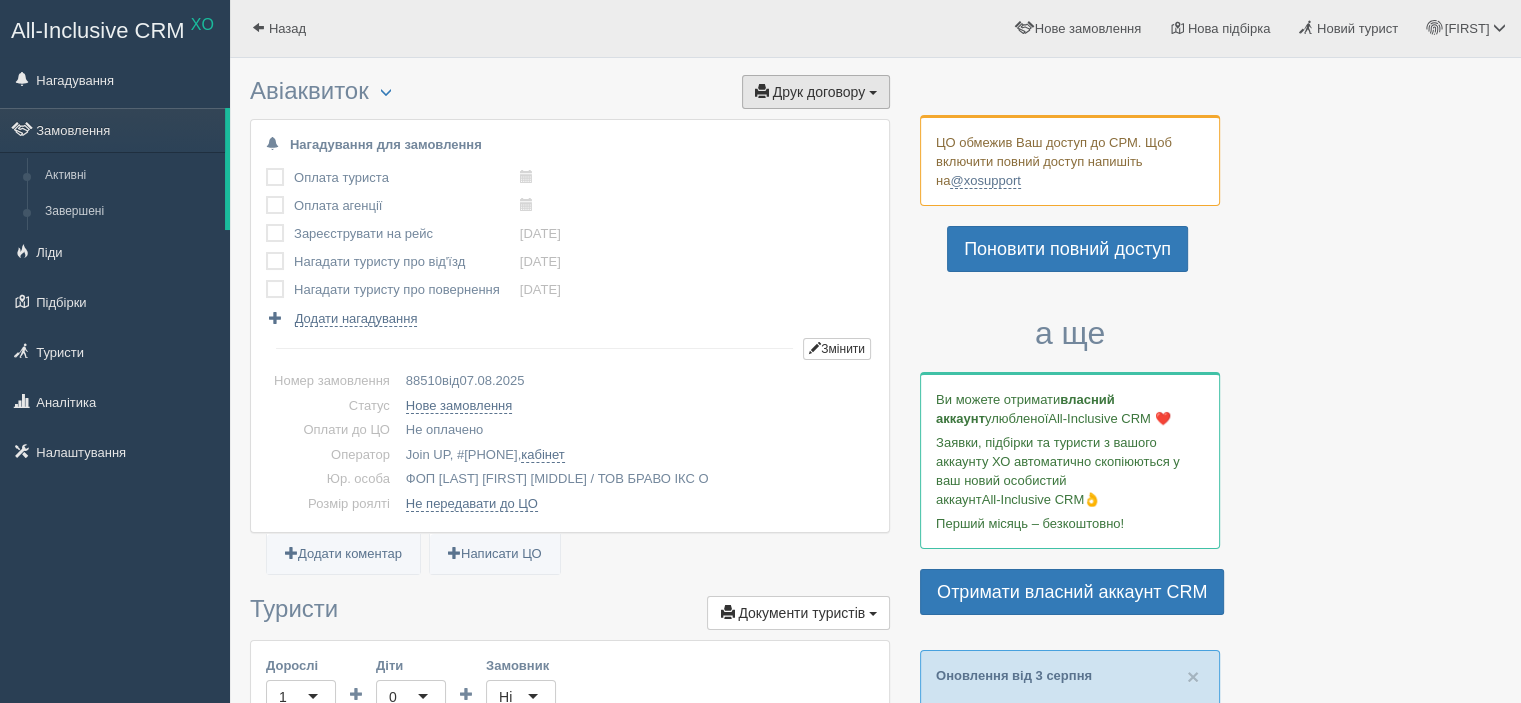 click on "Друк договору
Друк" at bounding box center (816, 92) 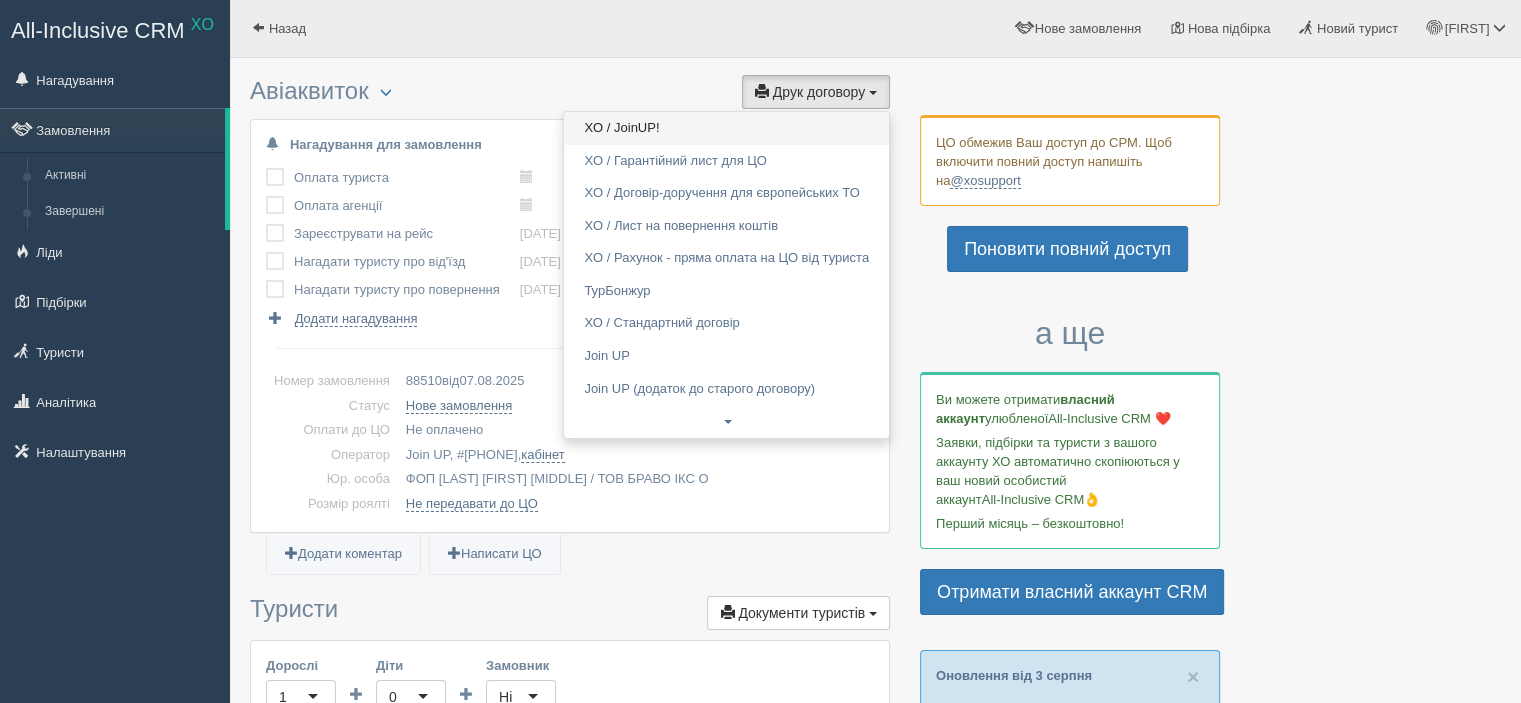 click on "XO / JoinUP!" at bounding box center (726, 128) 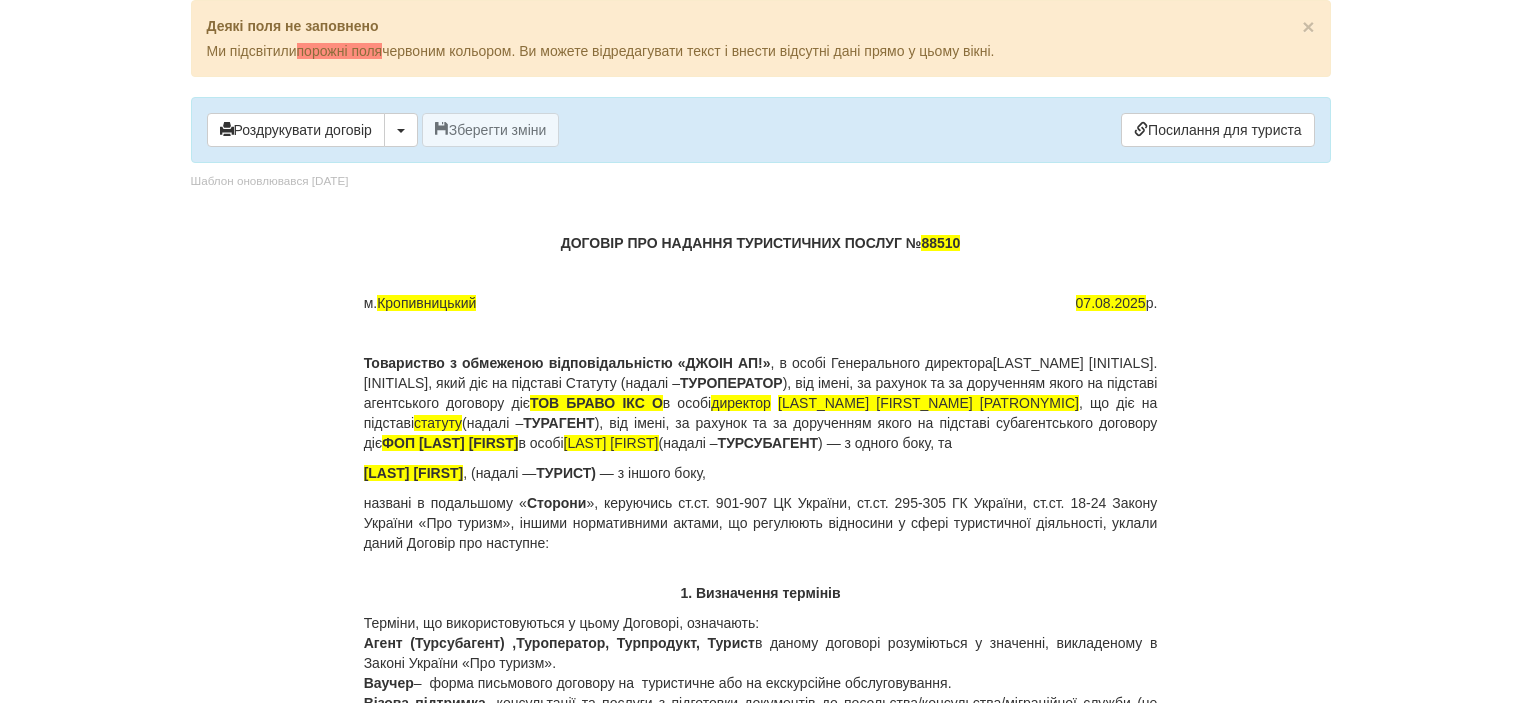 scroll, scrollTop: 0, scrollLeft: 0, axis: both 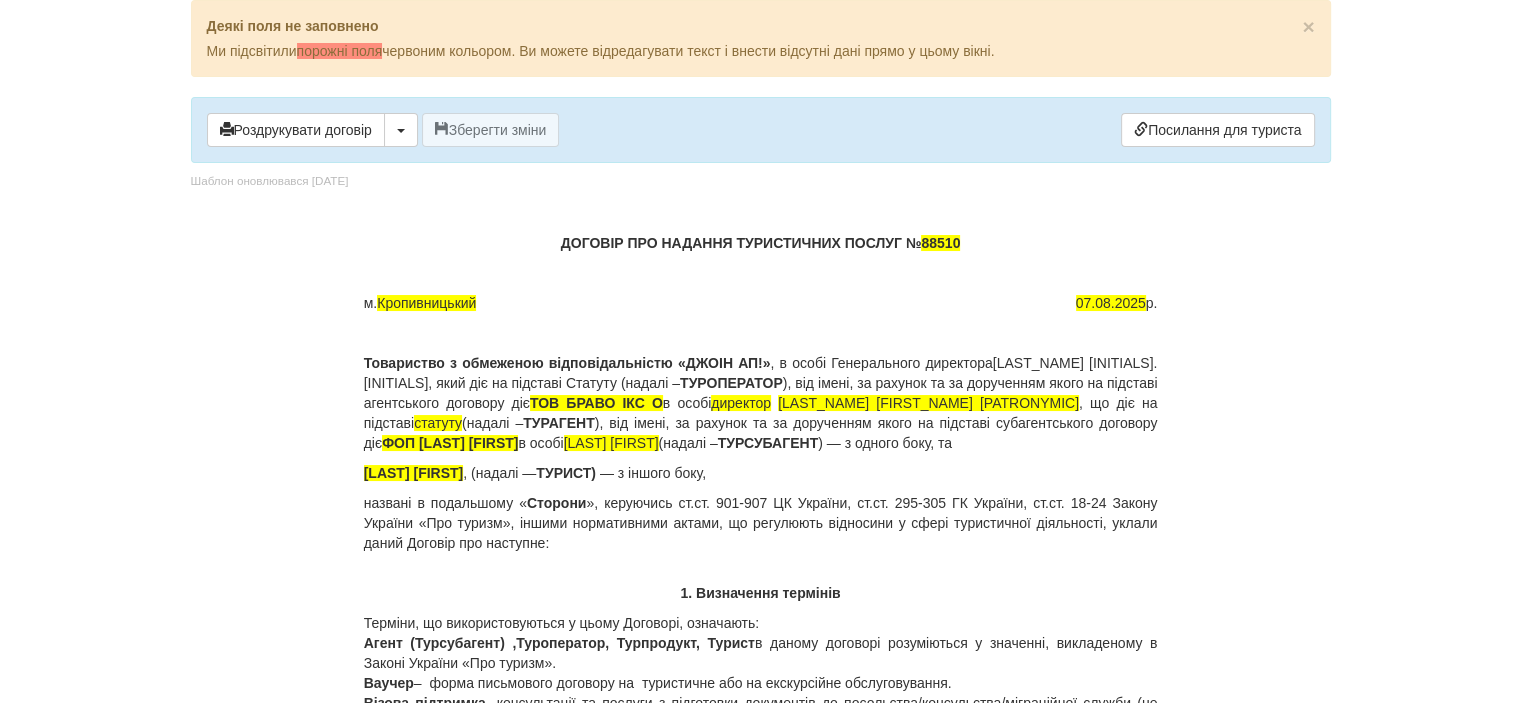 click on "ТУРИСТ)" at bounding box center [566, 473] 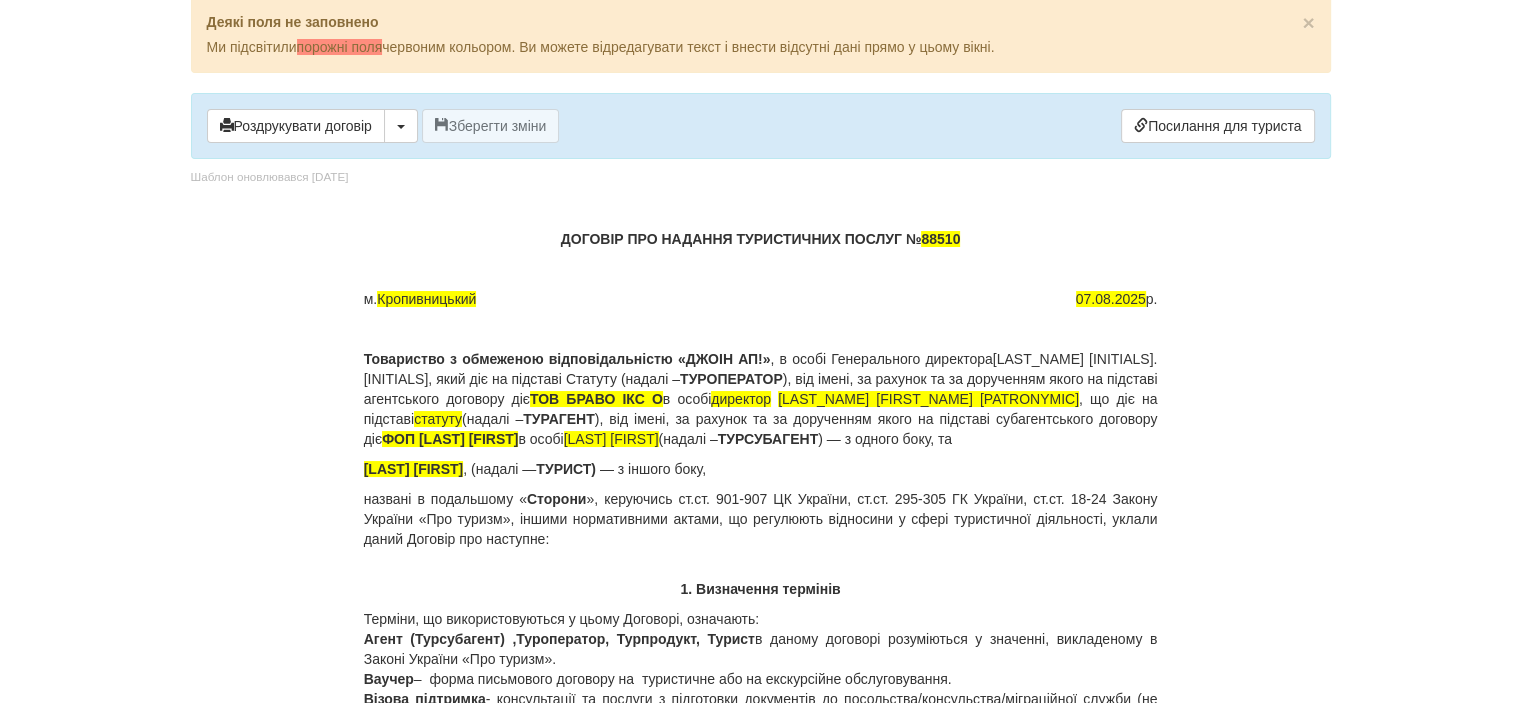 scroll, scrollTop: 0, scrollLeft: 0, axis: both 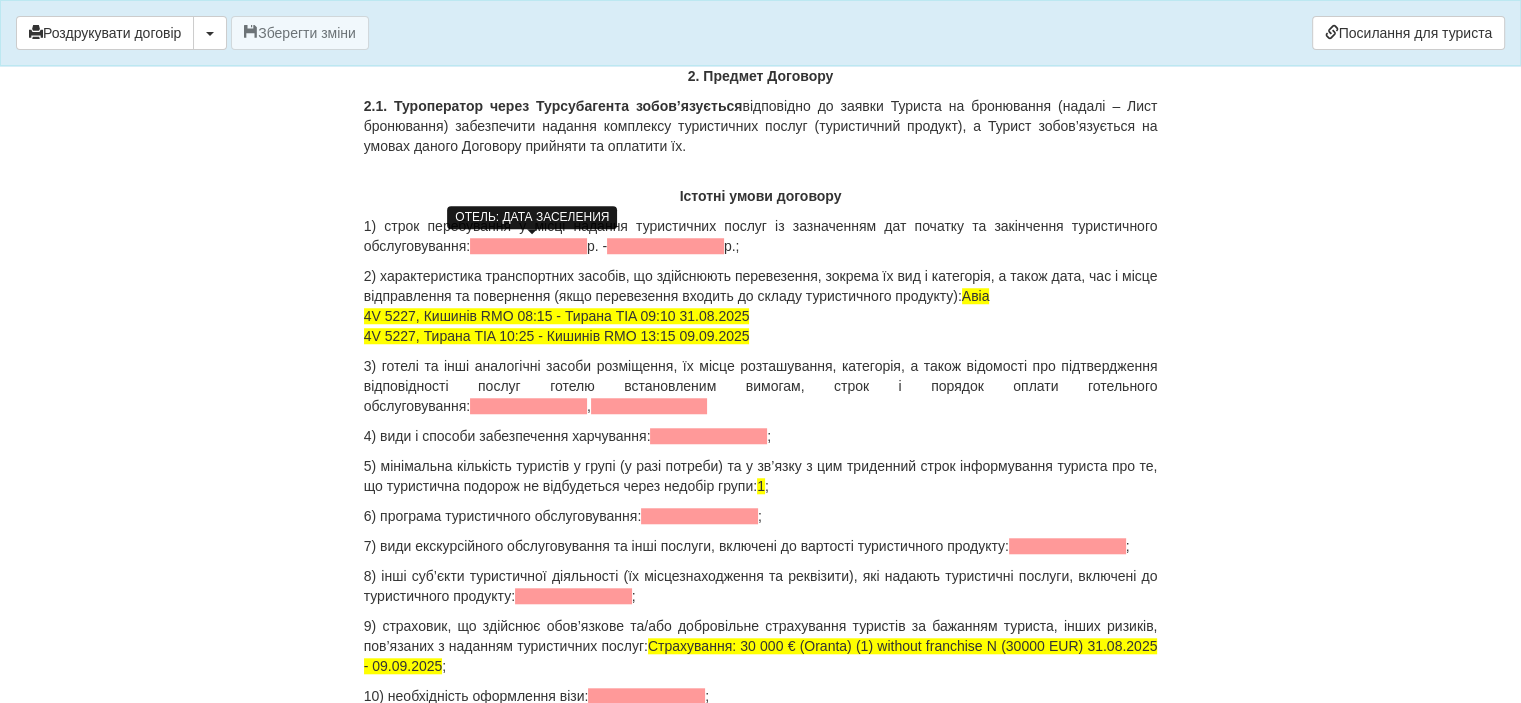 click at bounding box center (528, 246) 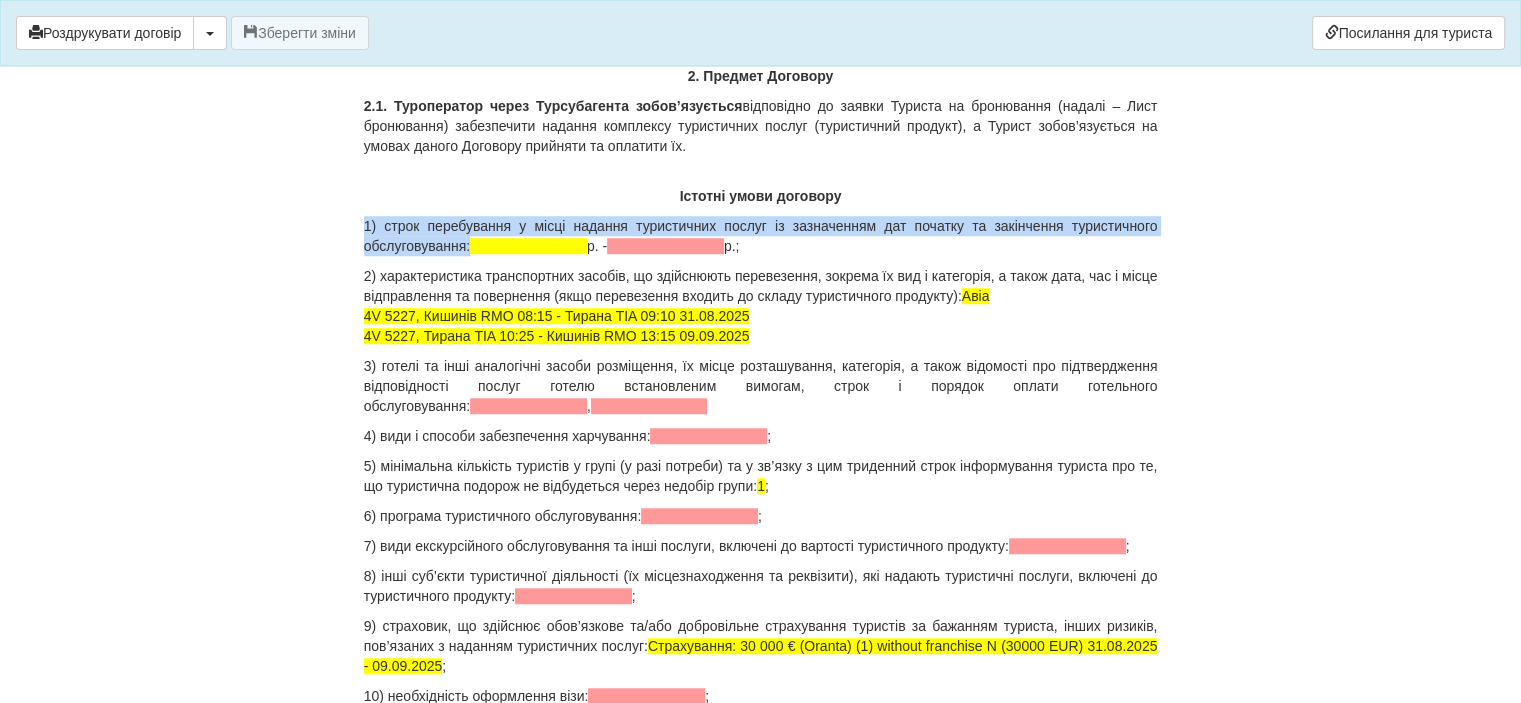 type 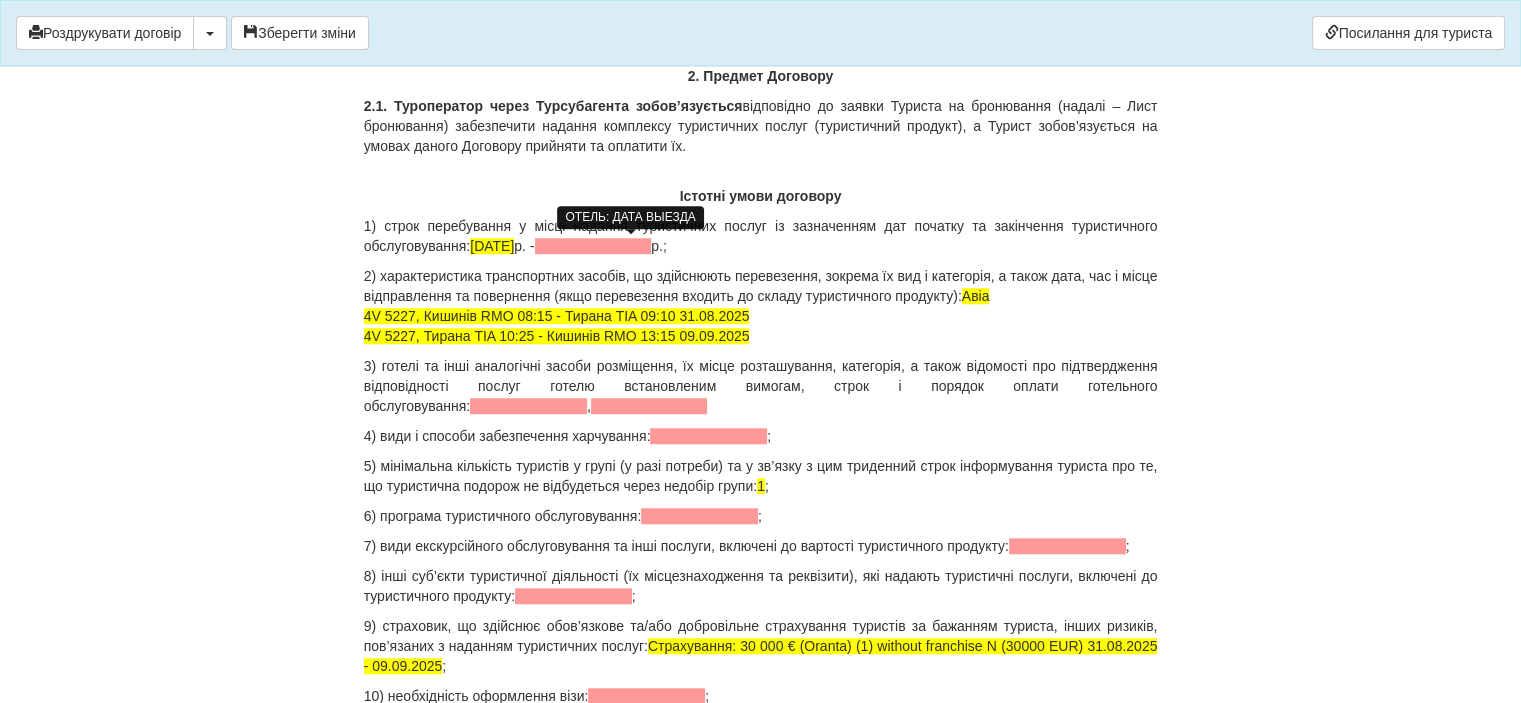 click at bounding box center (593, 246) 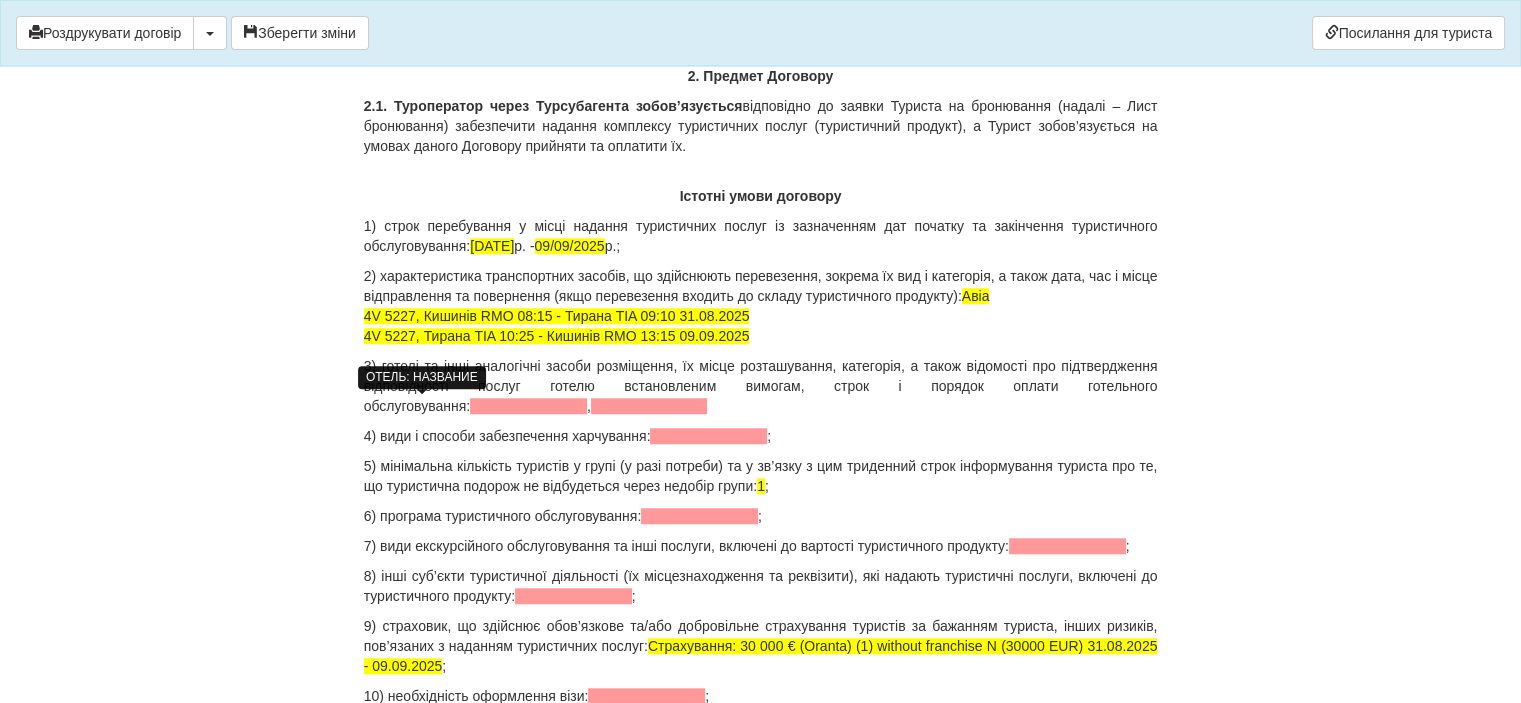 click at bounding box center (528, 406) 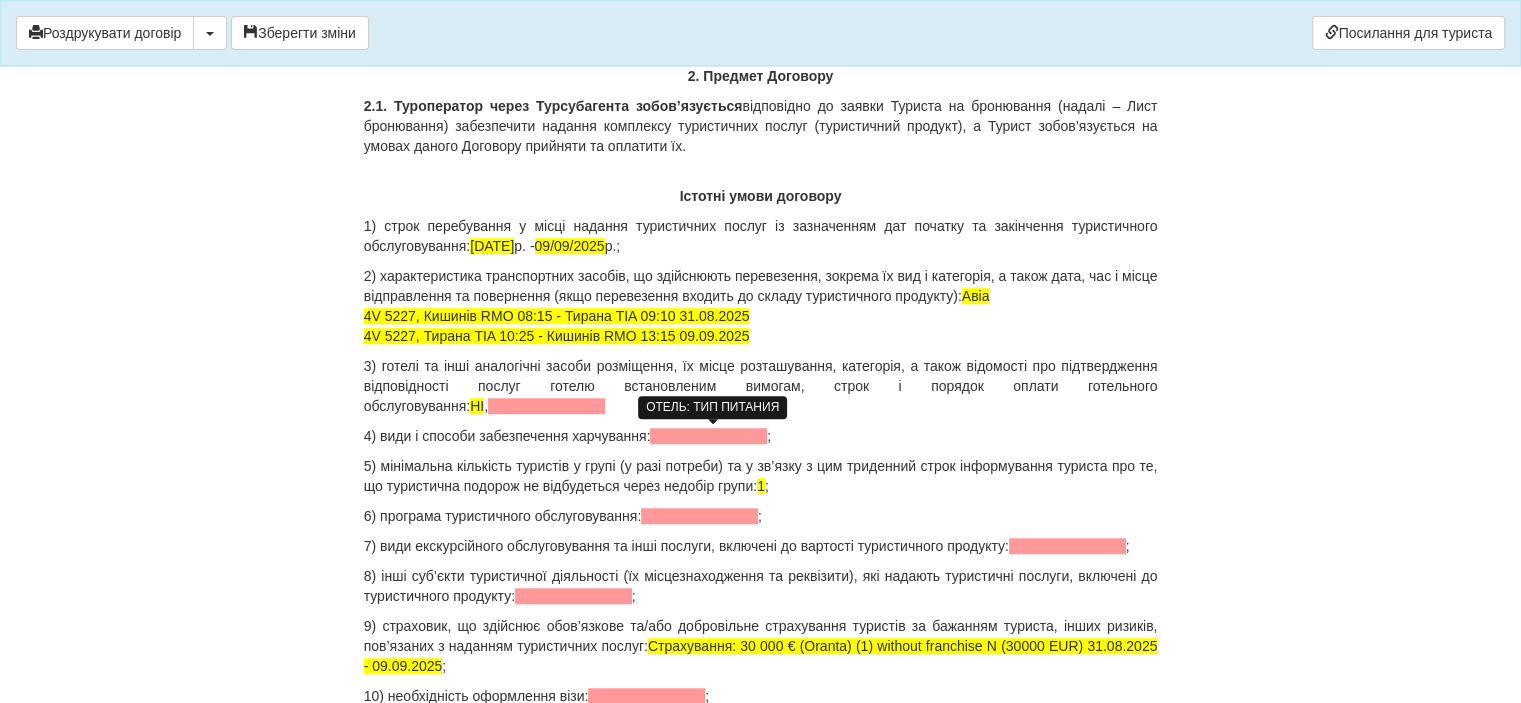 click at bounding box center (708, 436) 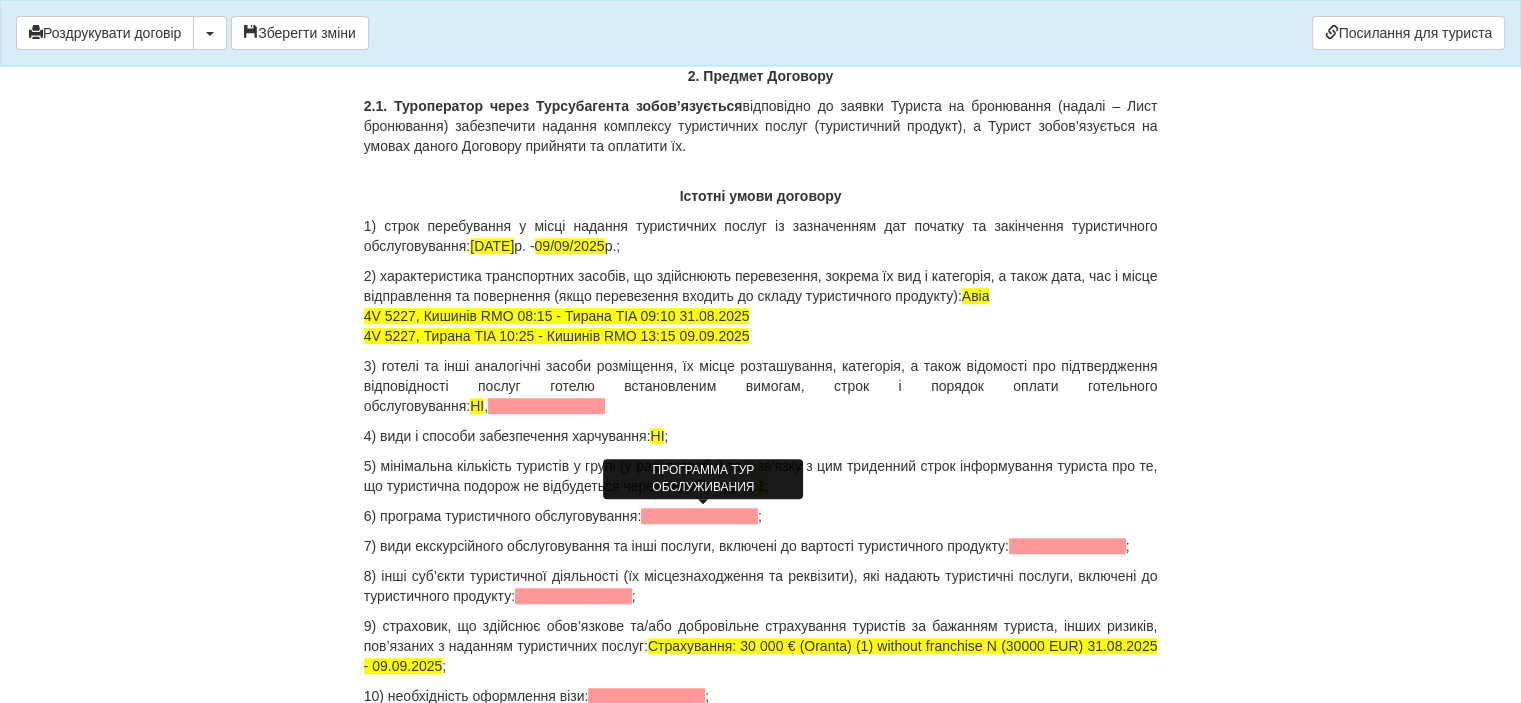 click at bounding box center (699, 516) 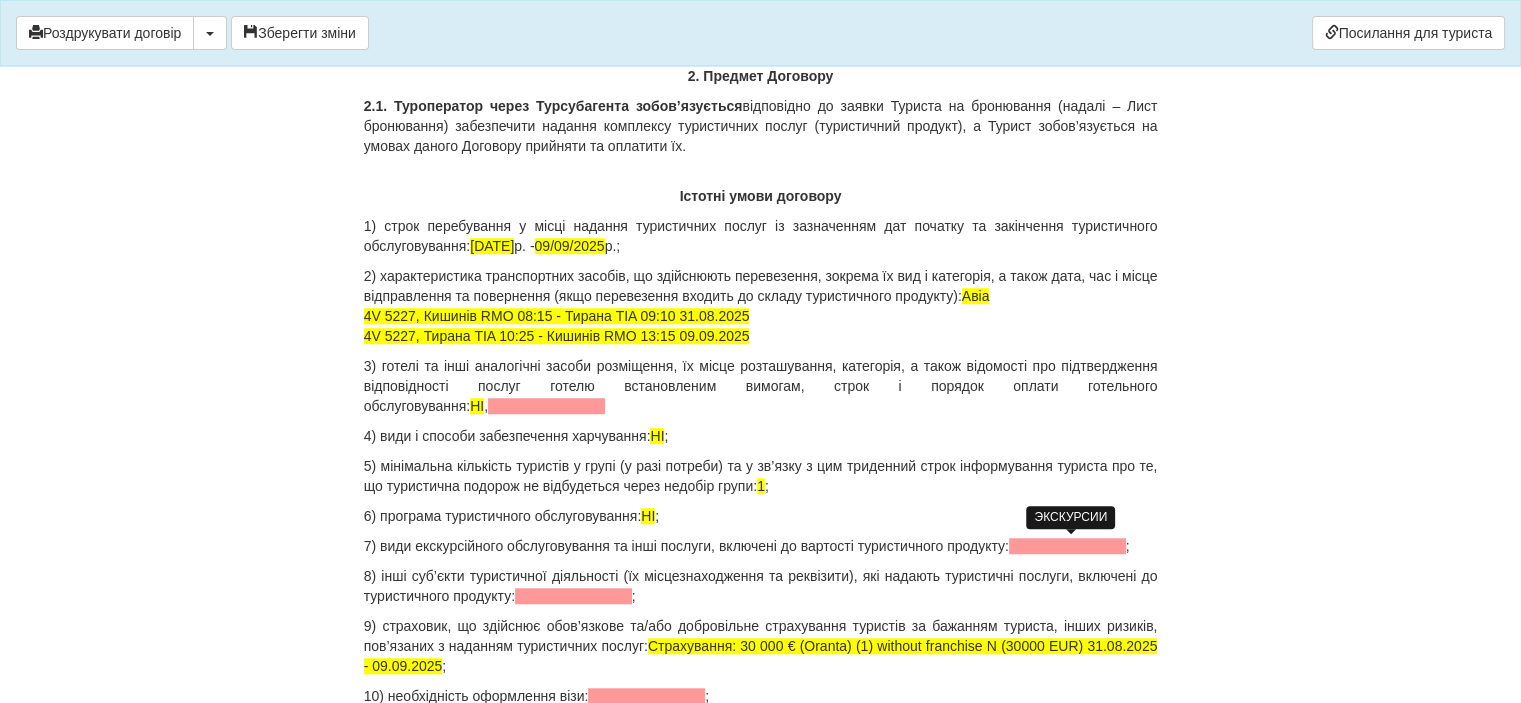 click at bounding box center [1067, 546] 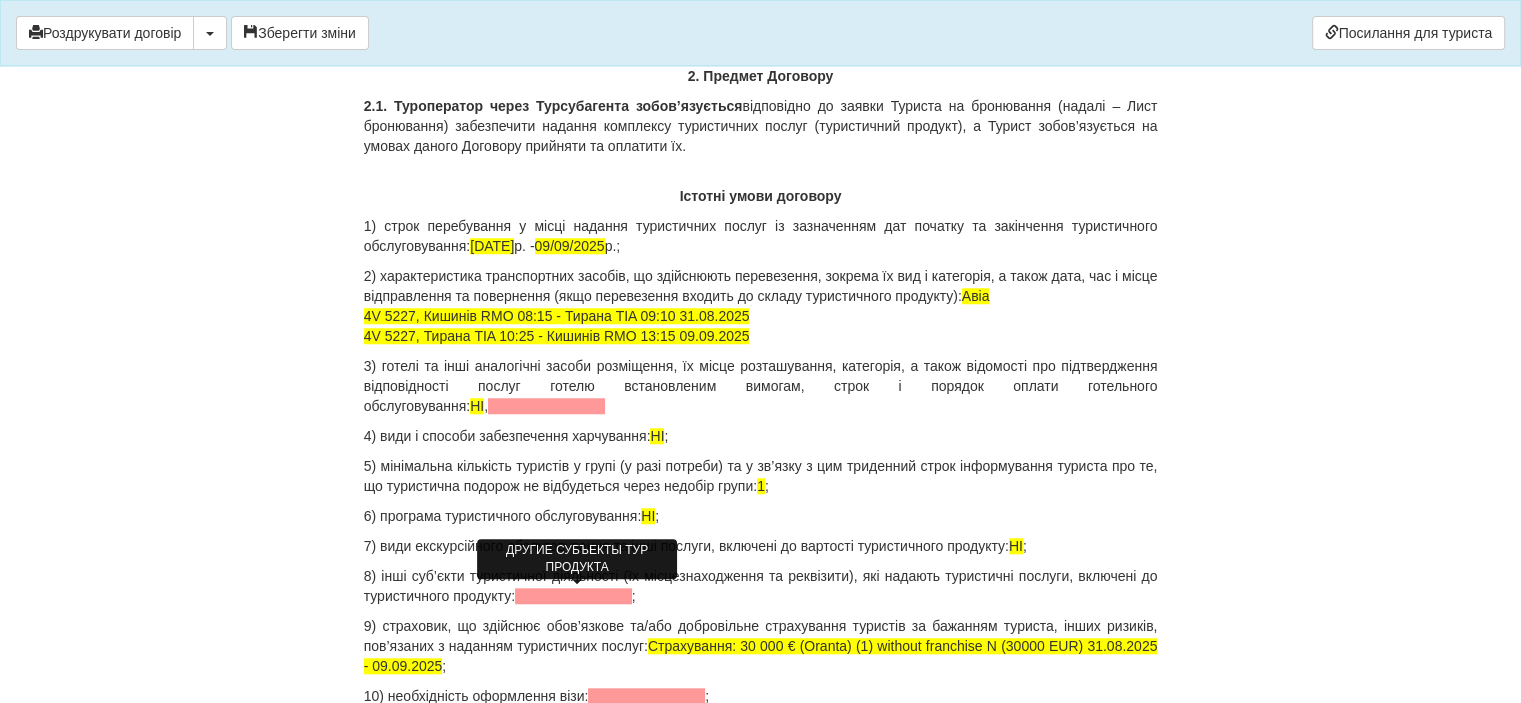 click at bounding box center (573, 596) 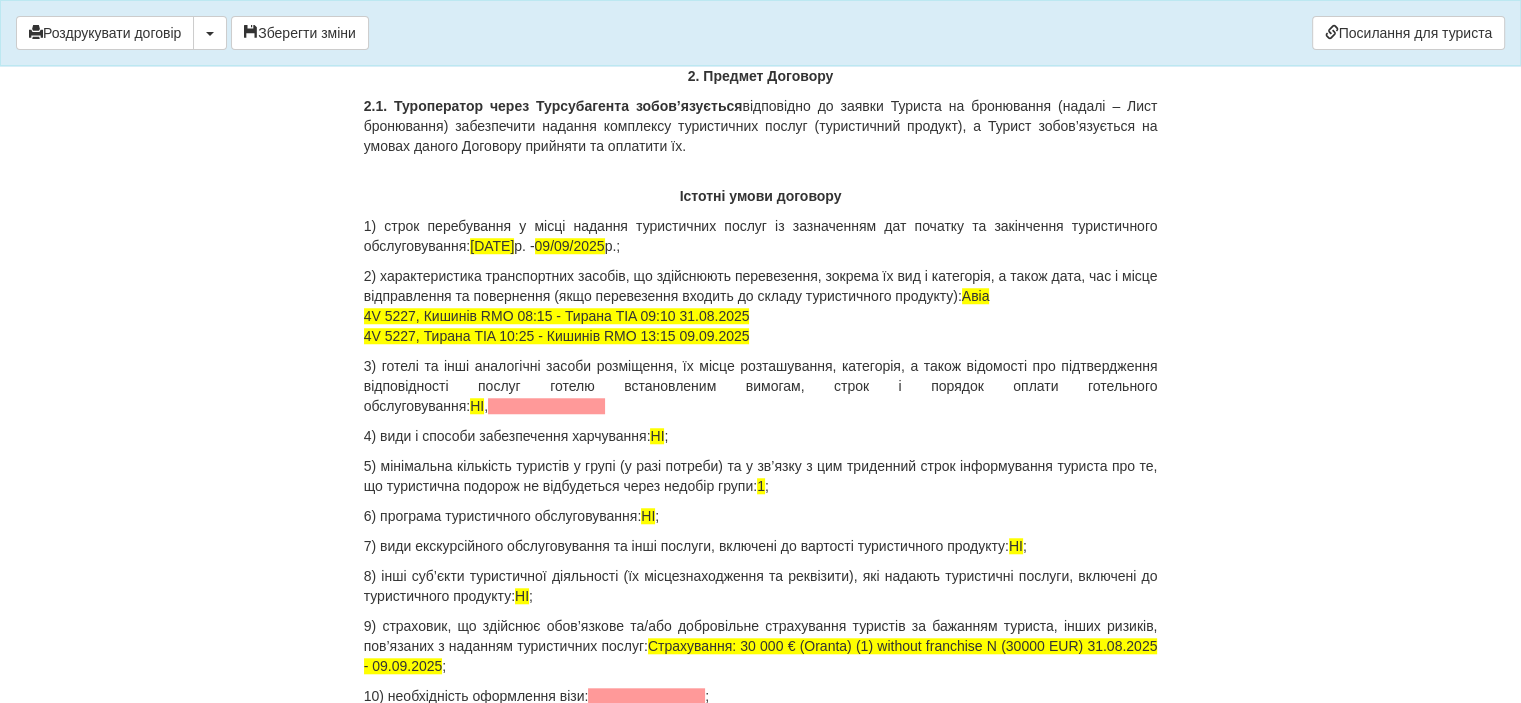 click on "9) страховик, що здійснює обов’язкове та/або добровільне страхування туристів за бажанням туриста, інших ризиків, пов’язаних з наданням туристичних послуг:  Страхування: 30 000 € (Oranta) (1) without franchise N (30000 EUR) 31.08.2025 - 09.09.2025 ;" at bounding box center (761, 646) 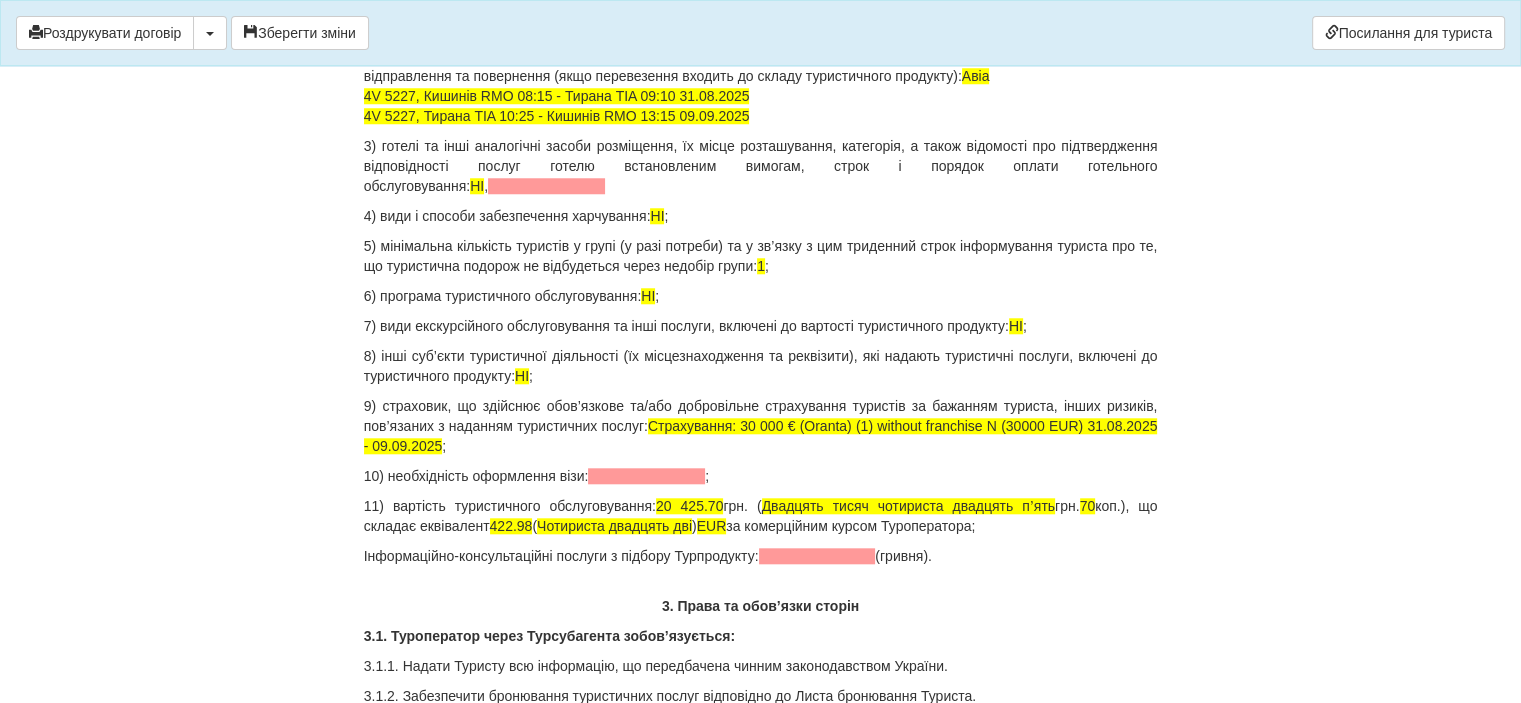 scroll, scrollTop: 1911, scrollLeft: 0, axis: vertical 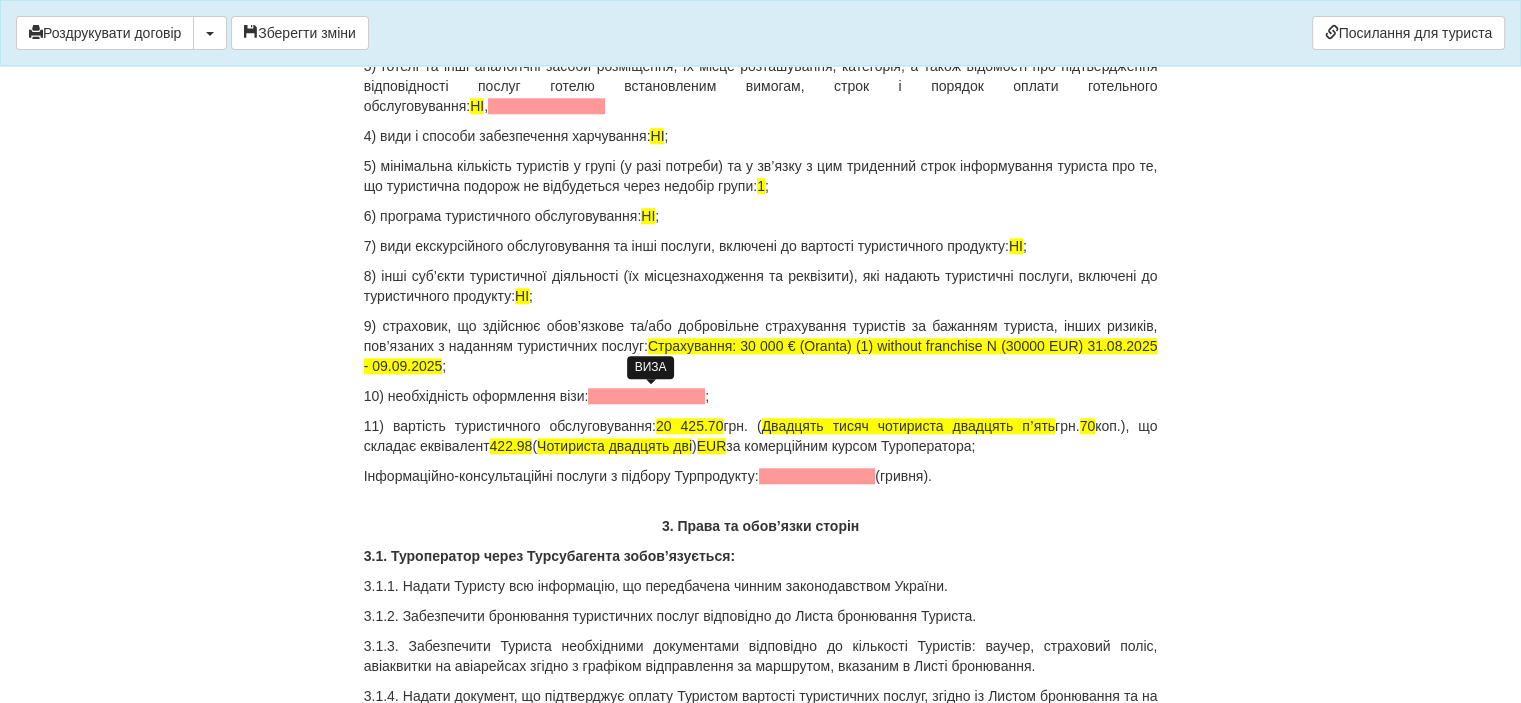 click at bounding box center (646, 396) 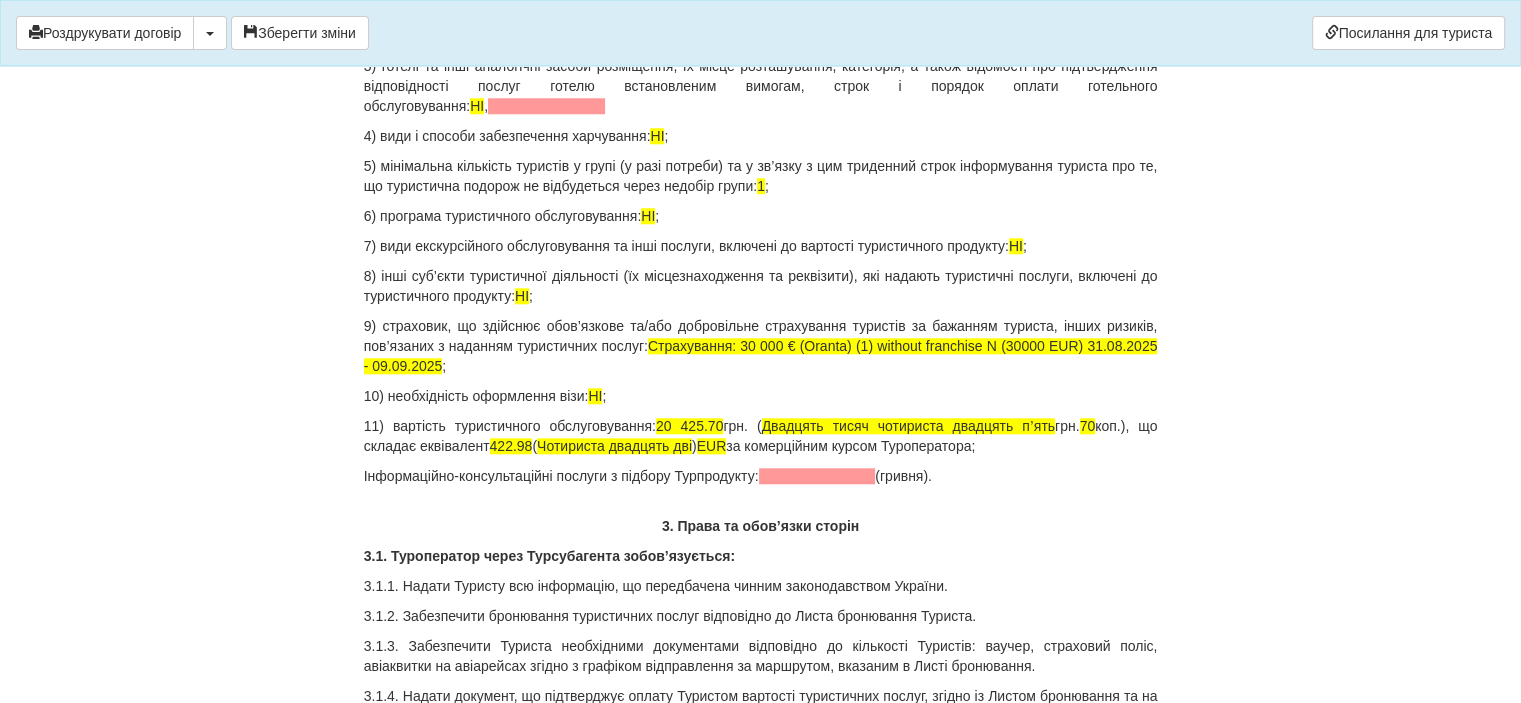drag, startPoint x: 971, startPoint y: 475, endPoint x: 400, endPoint y: 471, distance: 571.01404 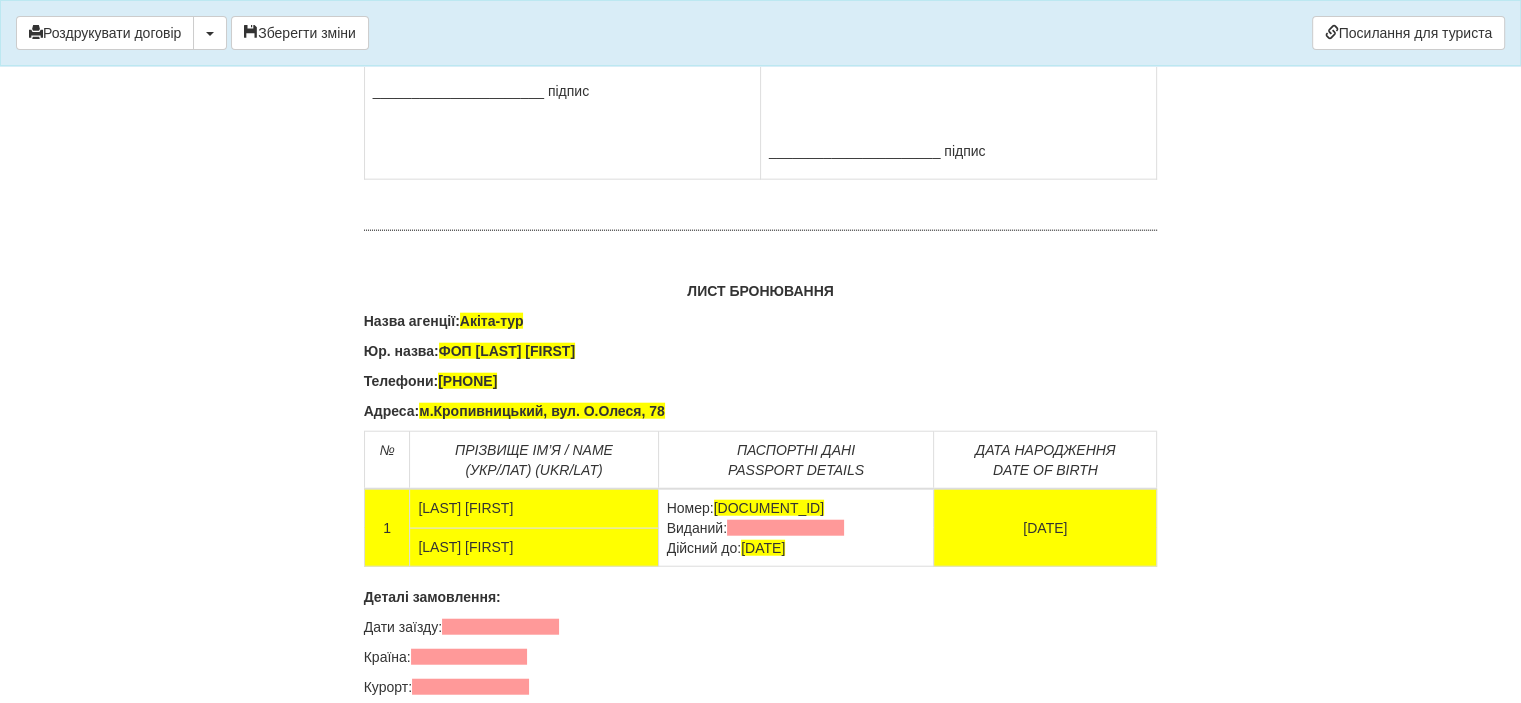 scroll, scrollTop: 12172, scrollLeft: 0, axis: vertical 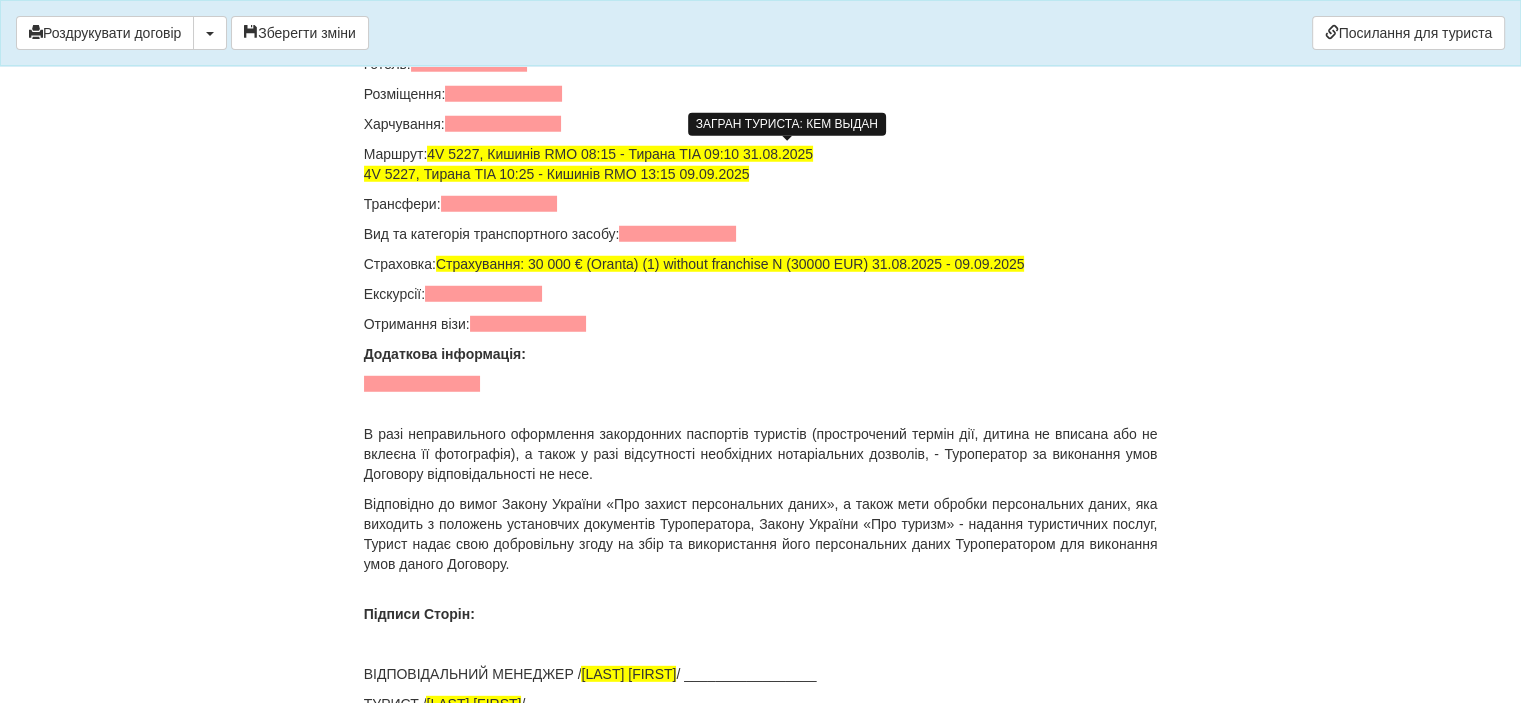 click at bounding box center (785, -125) 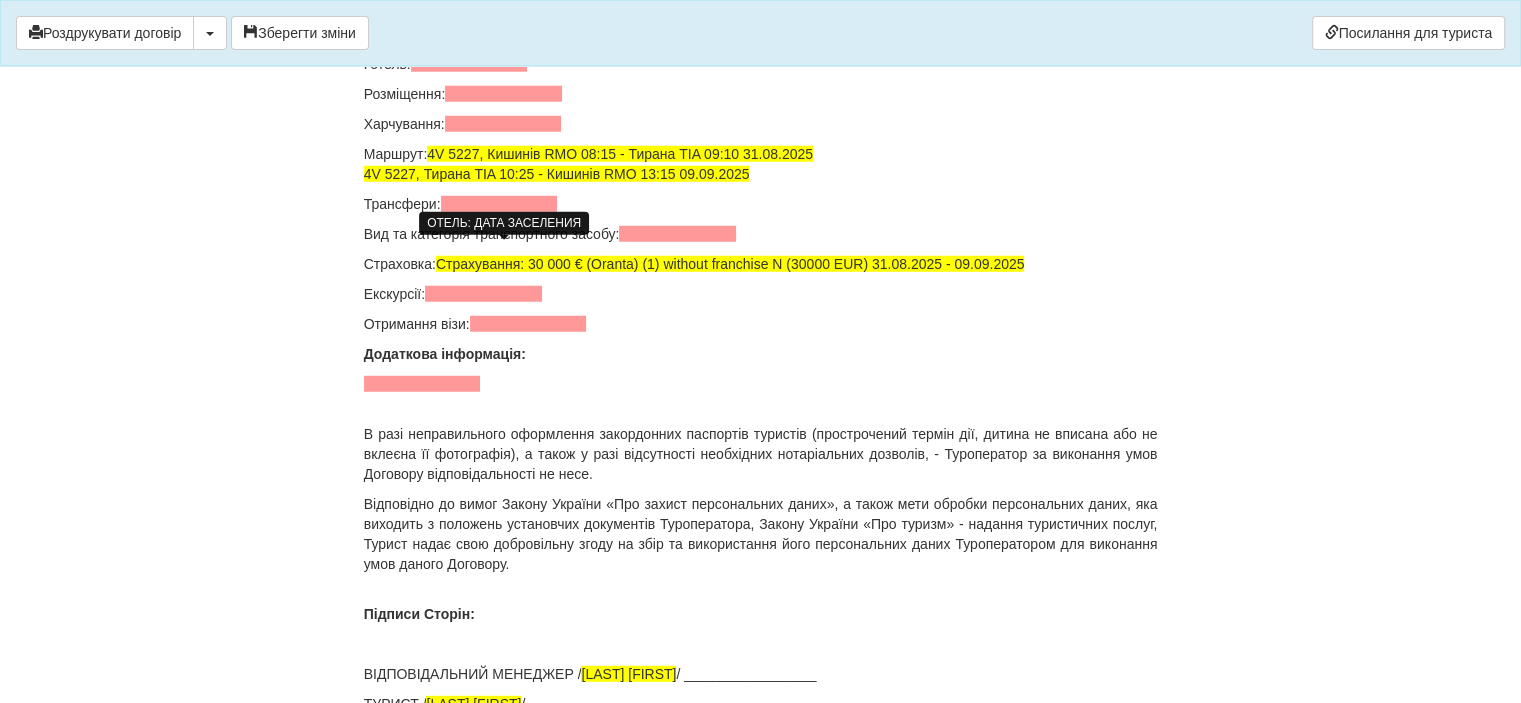 click at bounding box center [500, -26] 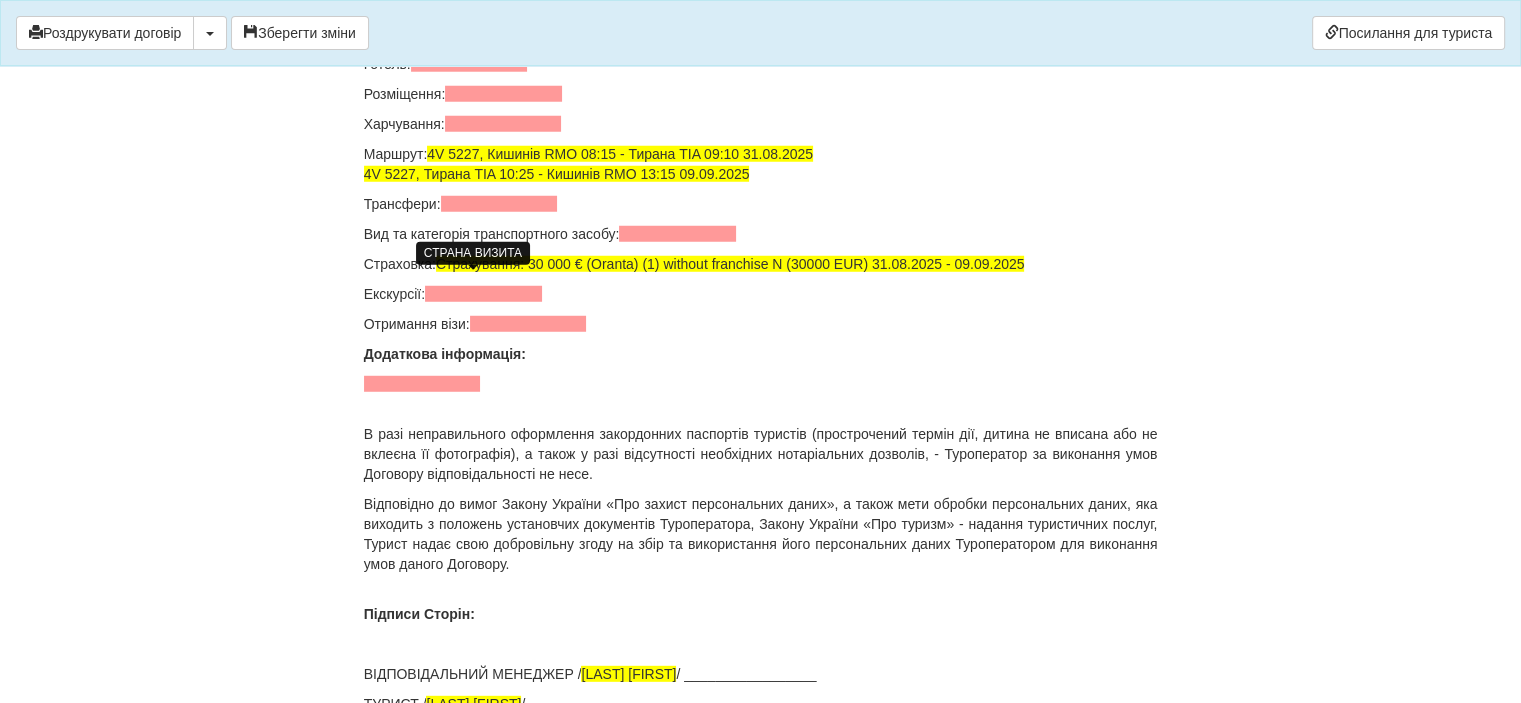 click at bounding box center [469, 4] 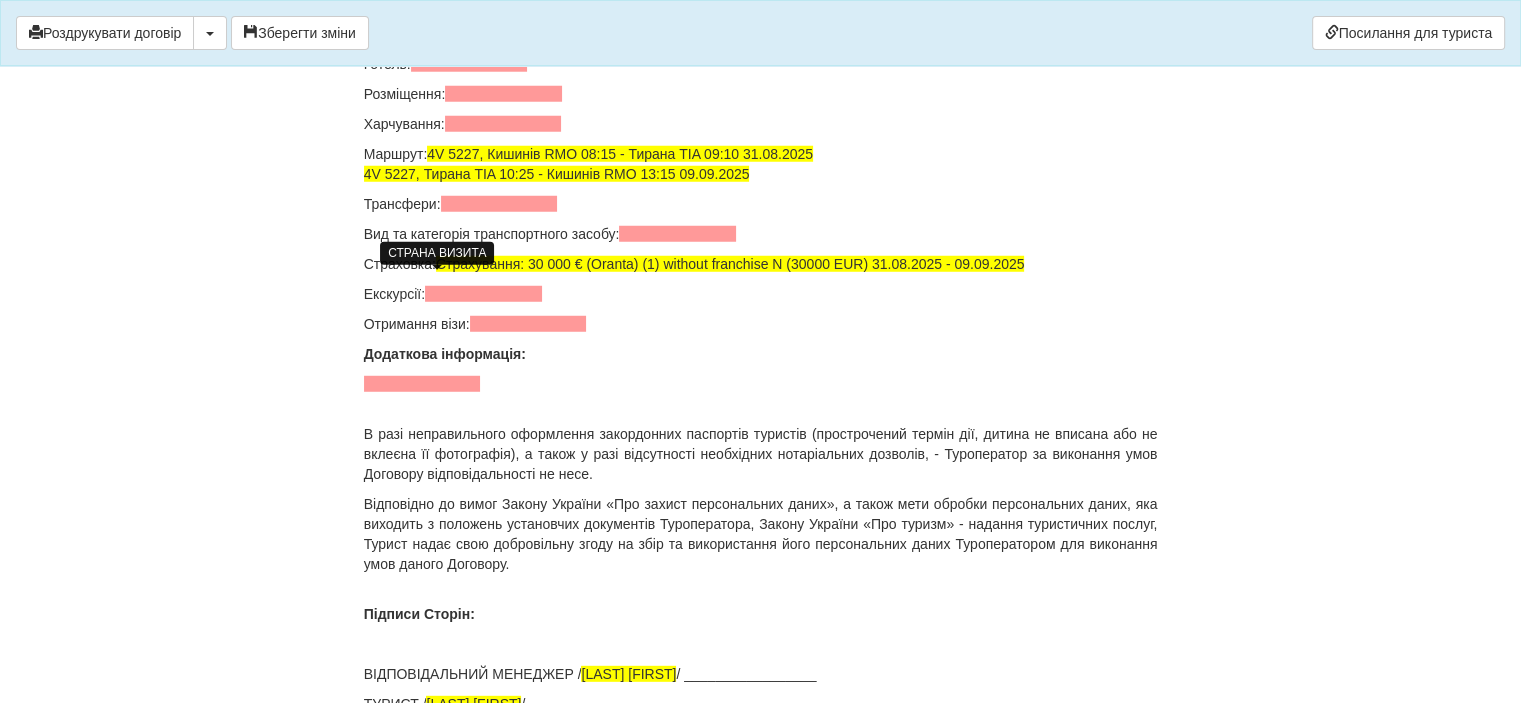 click on "аЛБАНІЯ" at bounding box center [440, 4] 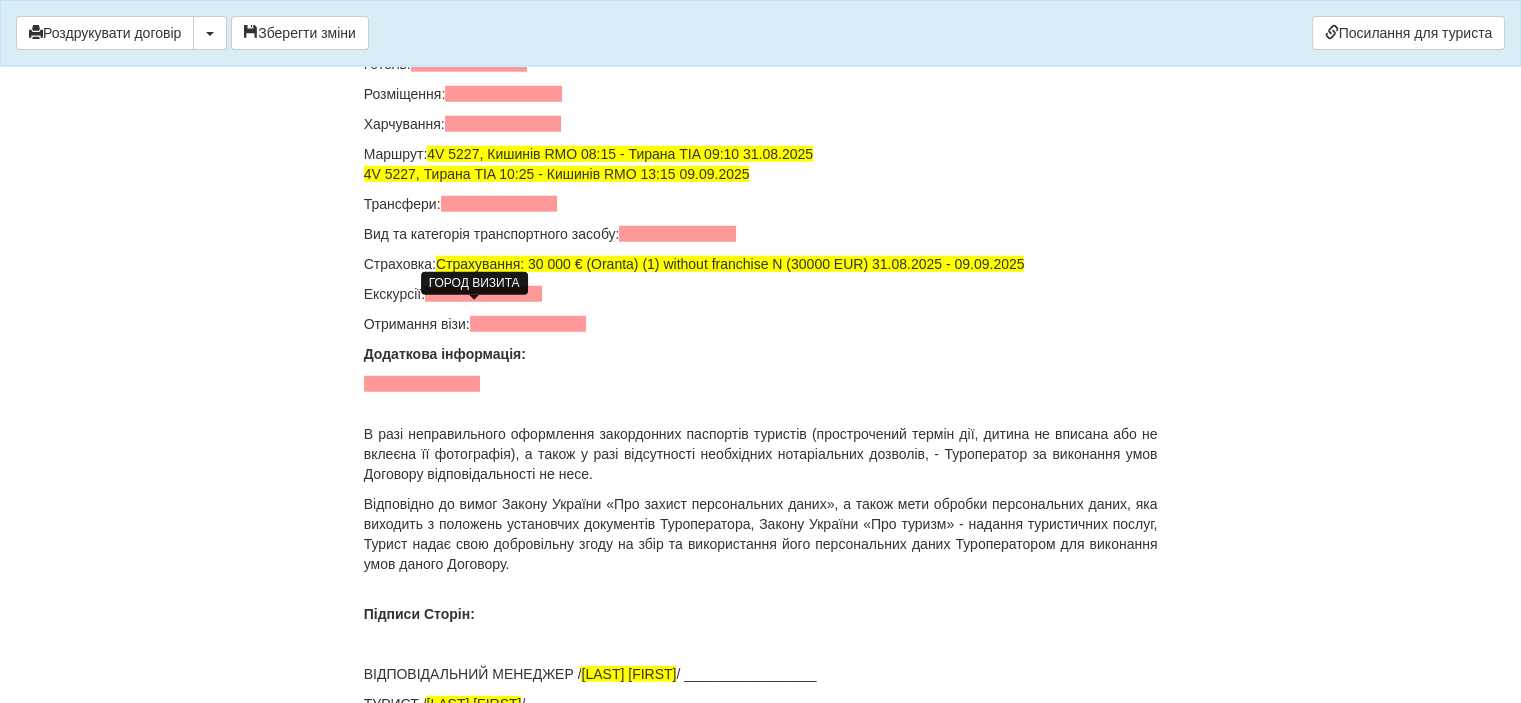 click at bounding box center [470, 34] 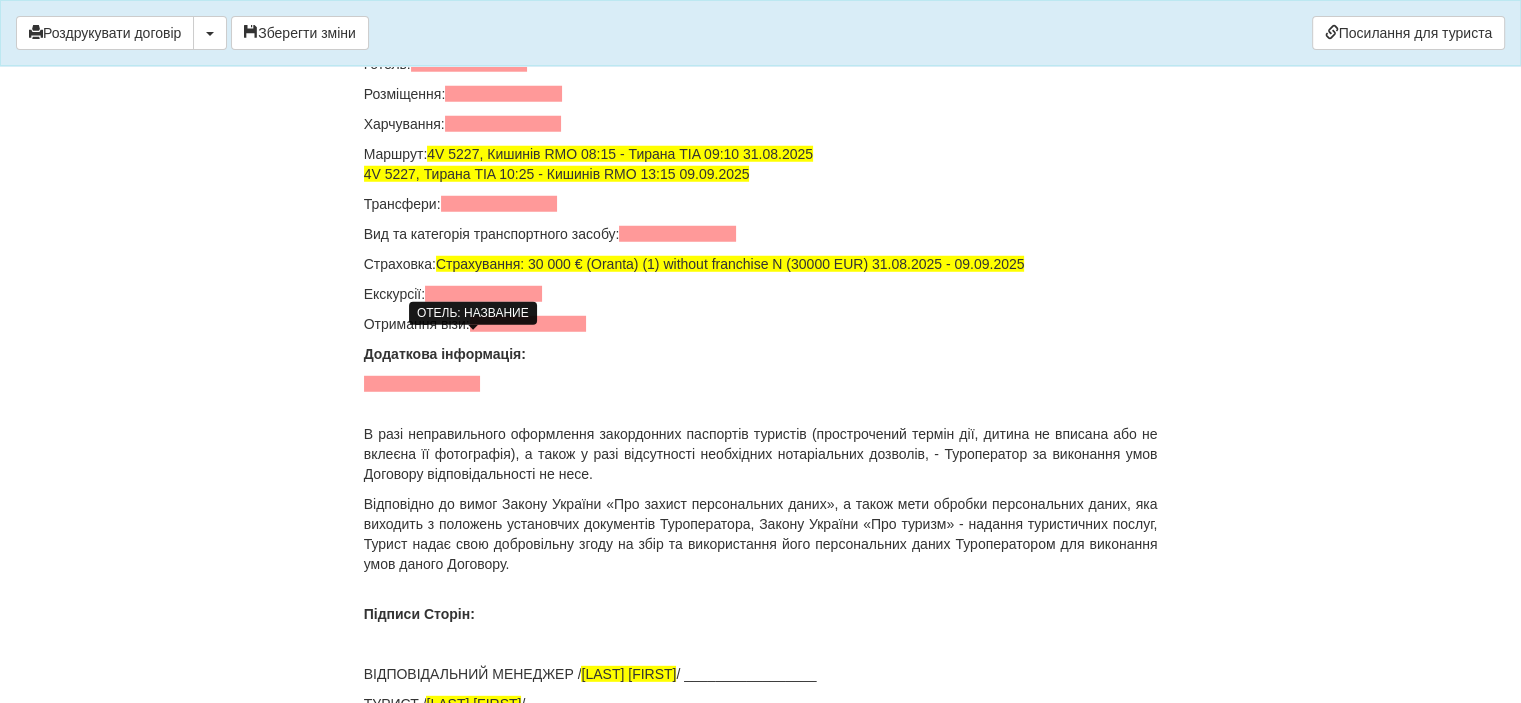 click at bounding box center (469, 64) 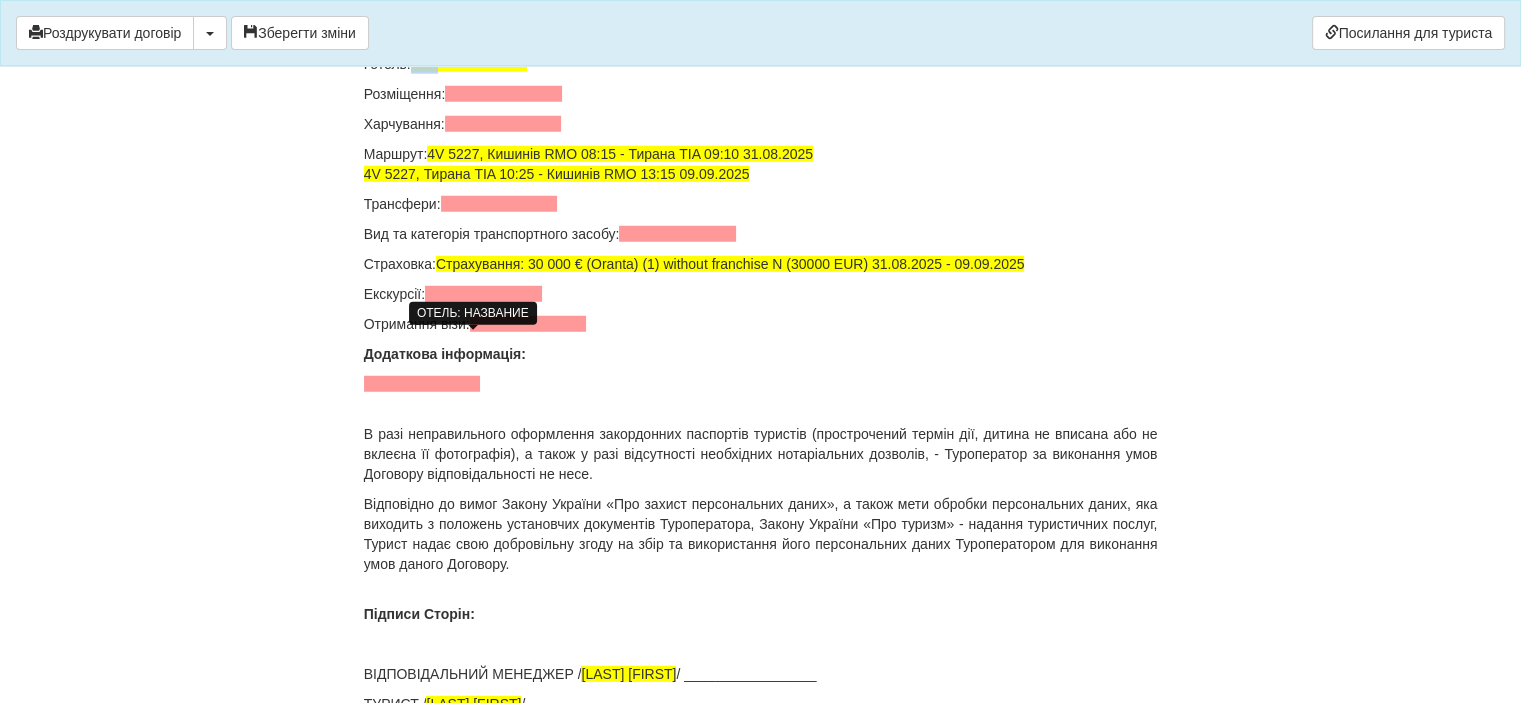 click at bounding box center [469, 64] 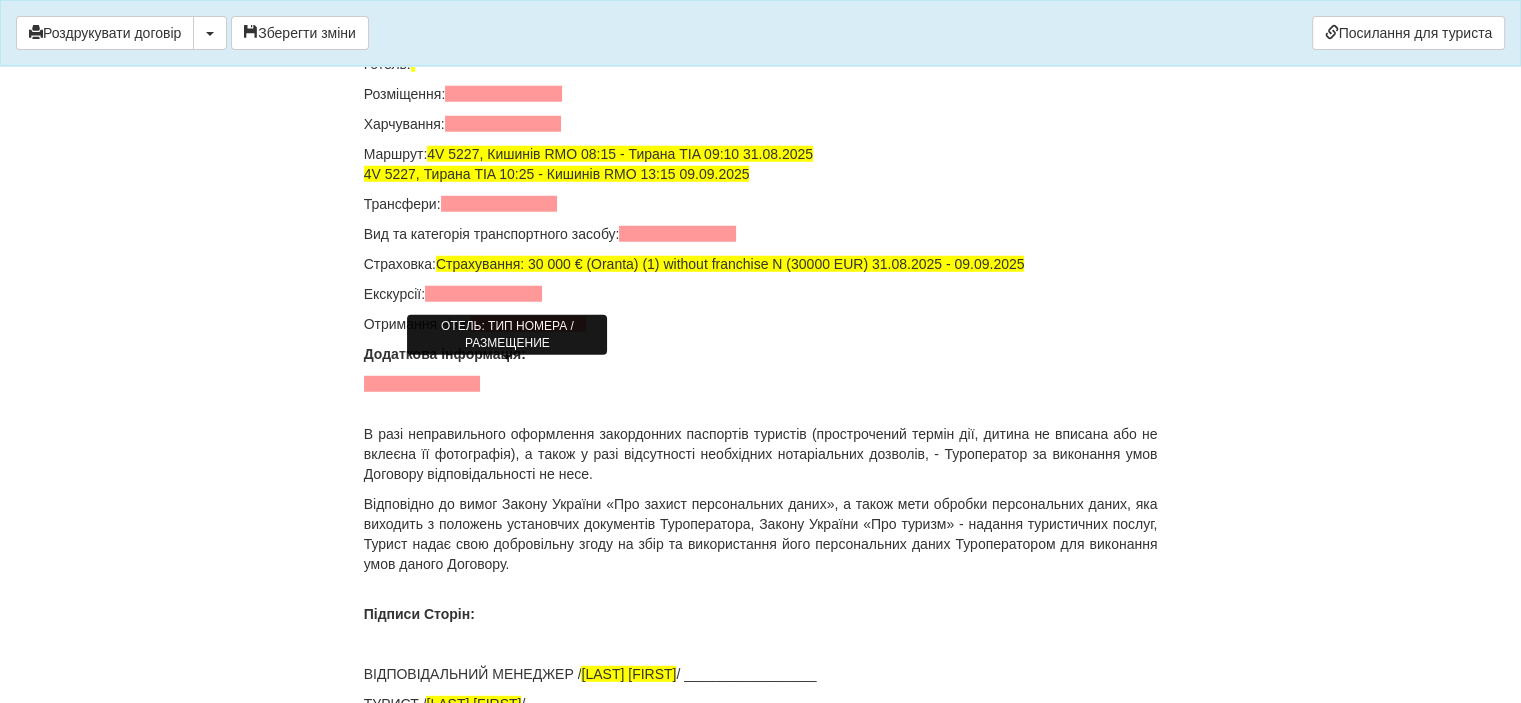 click at bounding box center (503, 94) 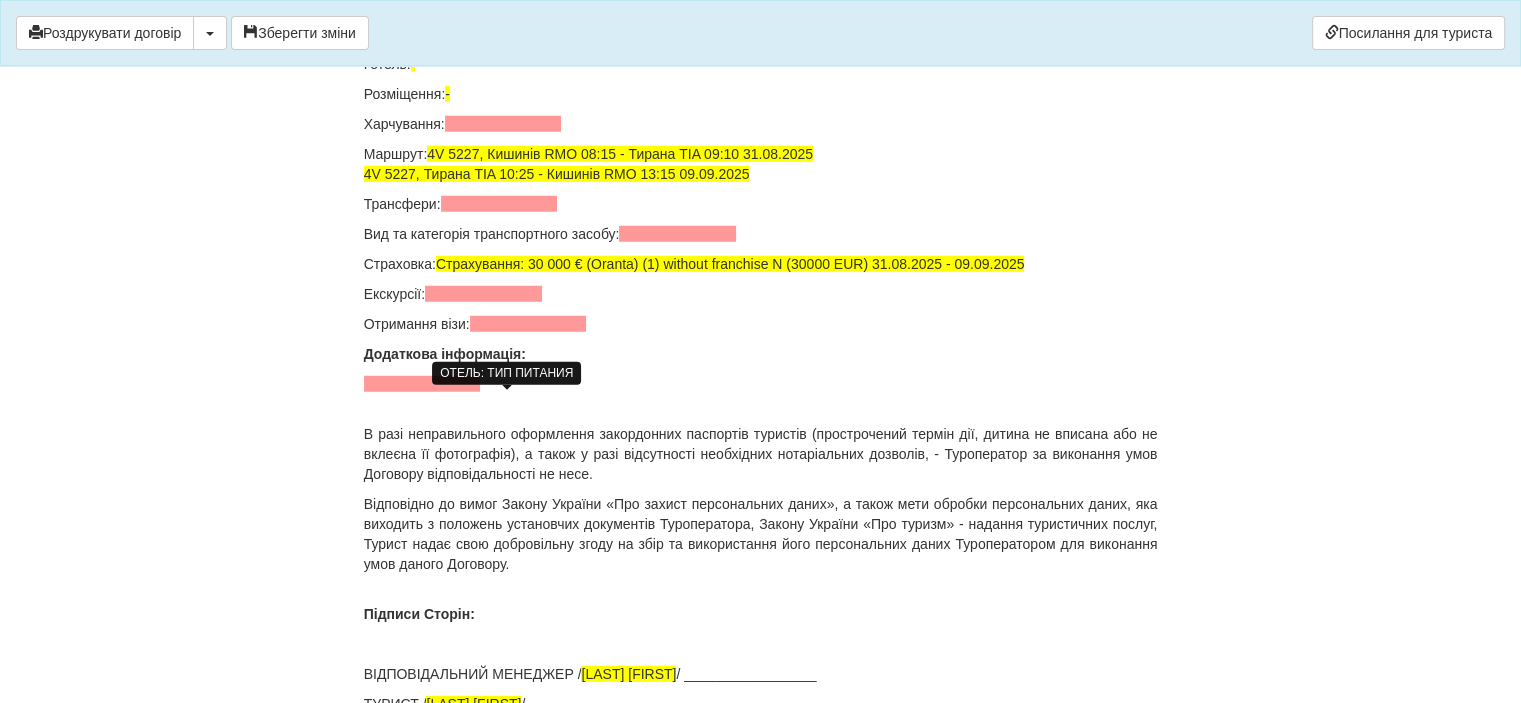 click at bounding box center [503, 124] 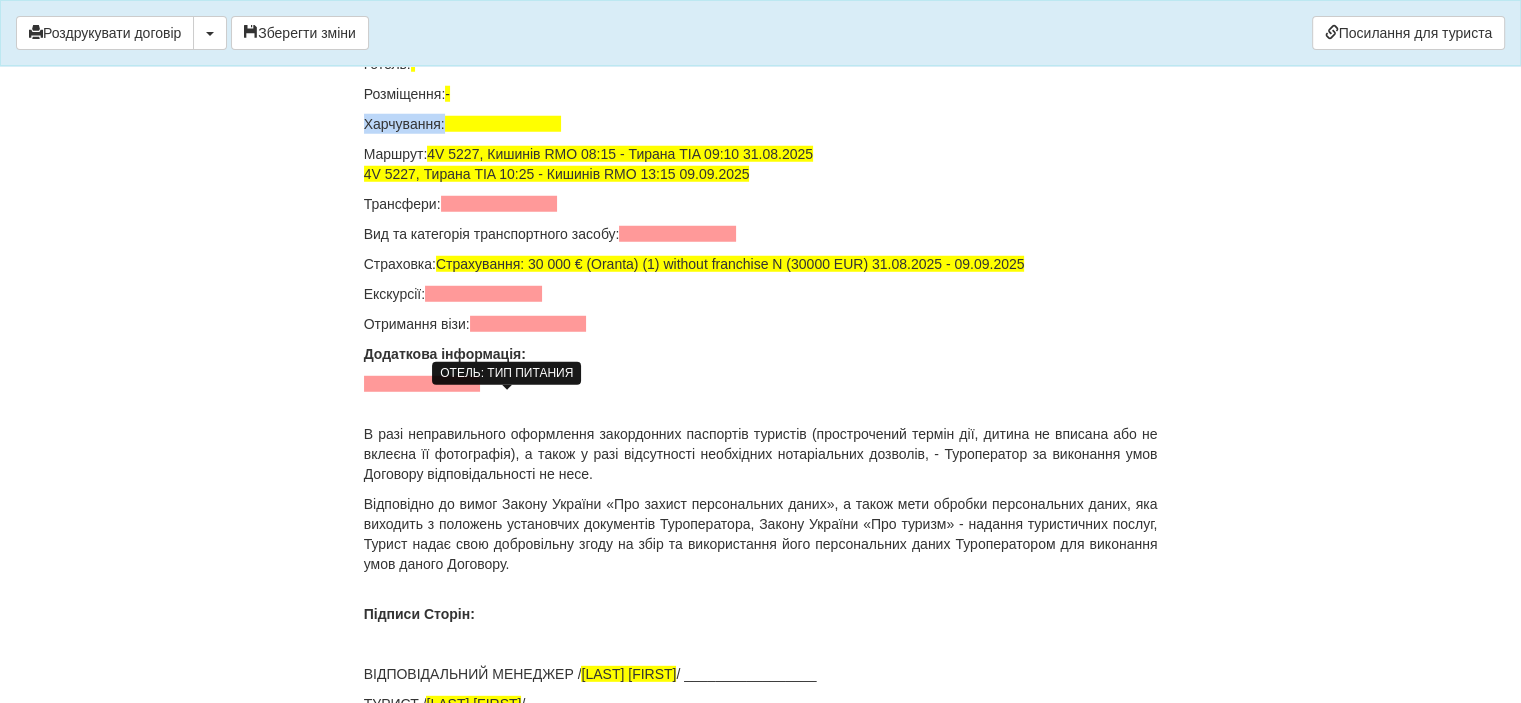 click at bounding box center (503, 124) 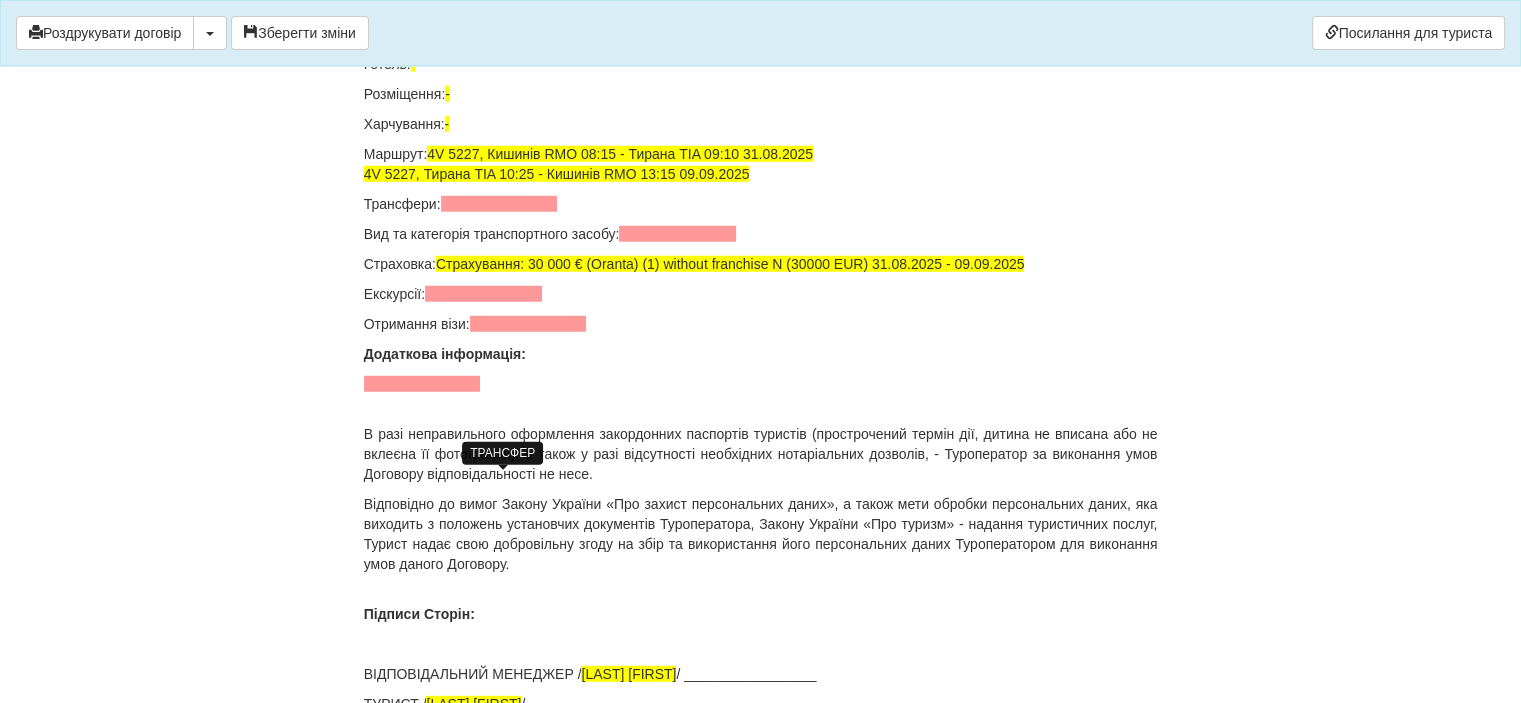 click at bounding box center (499, 204) 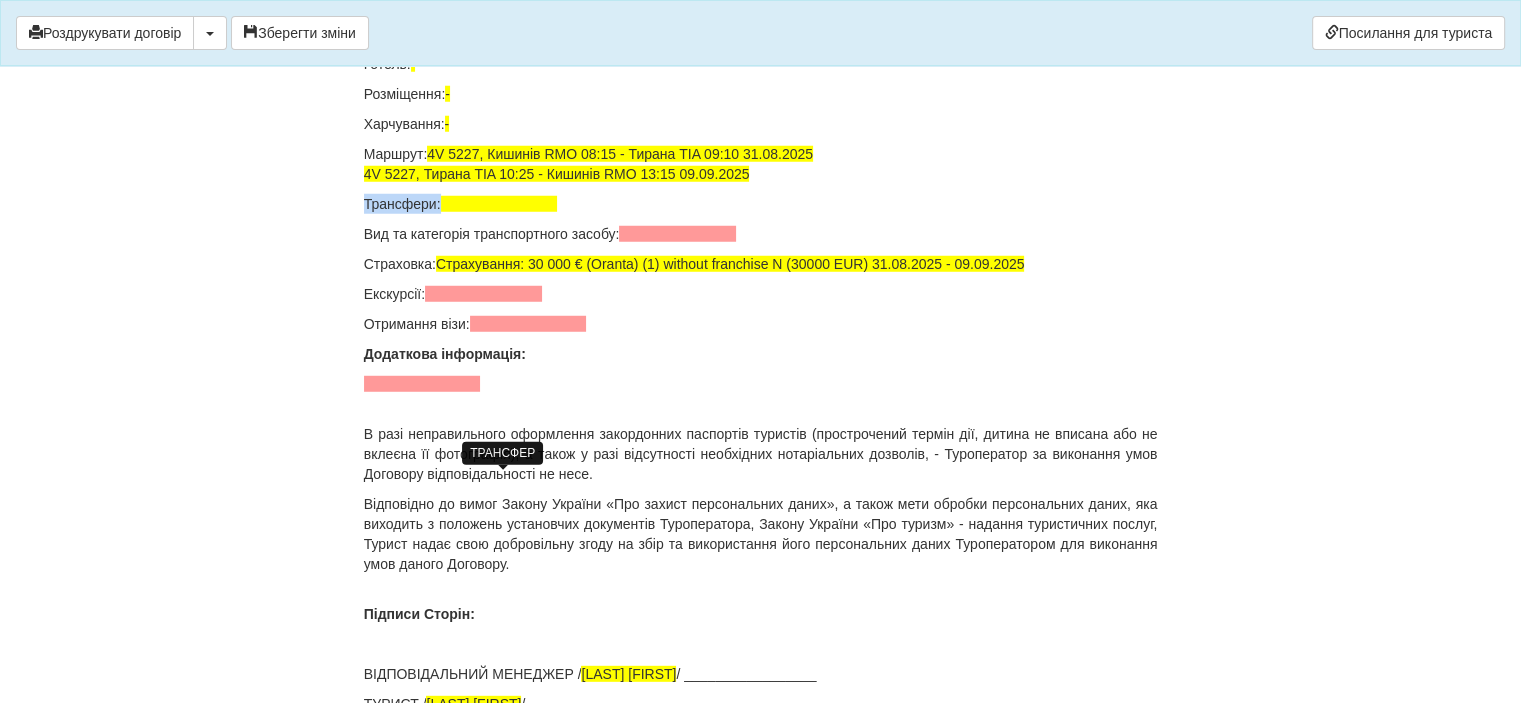 click at bounding box center (499, 204) 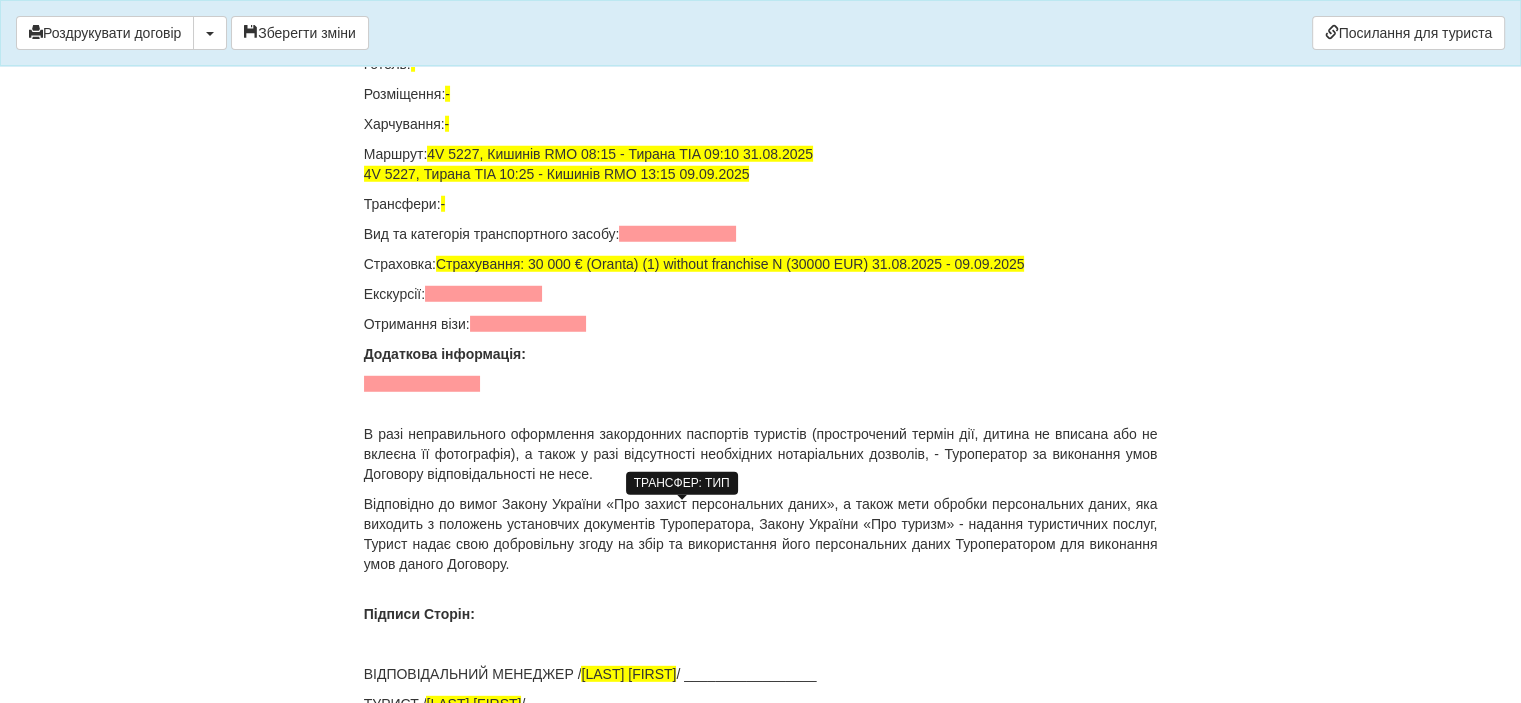 click at bounding box center (677, 234) 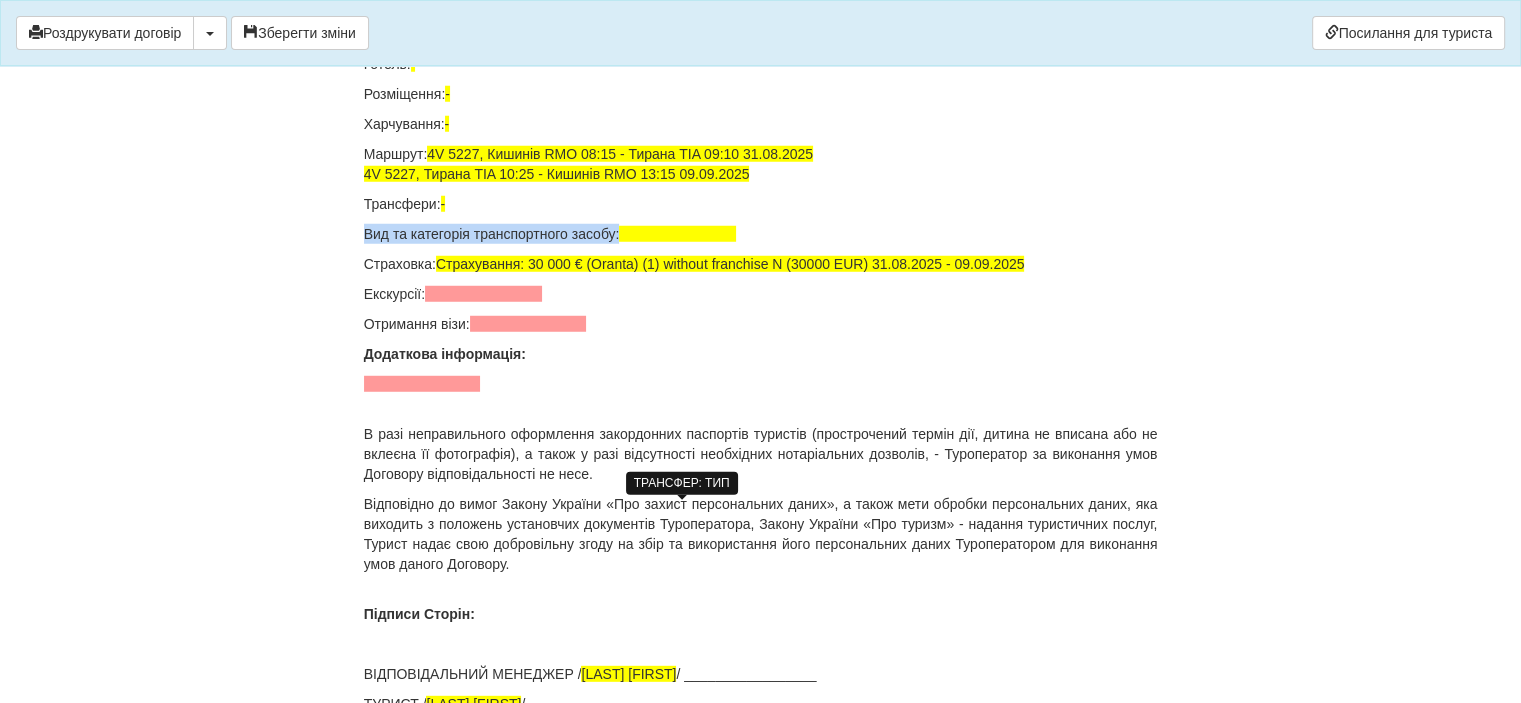 click at bounding box center (677, 234) 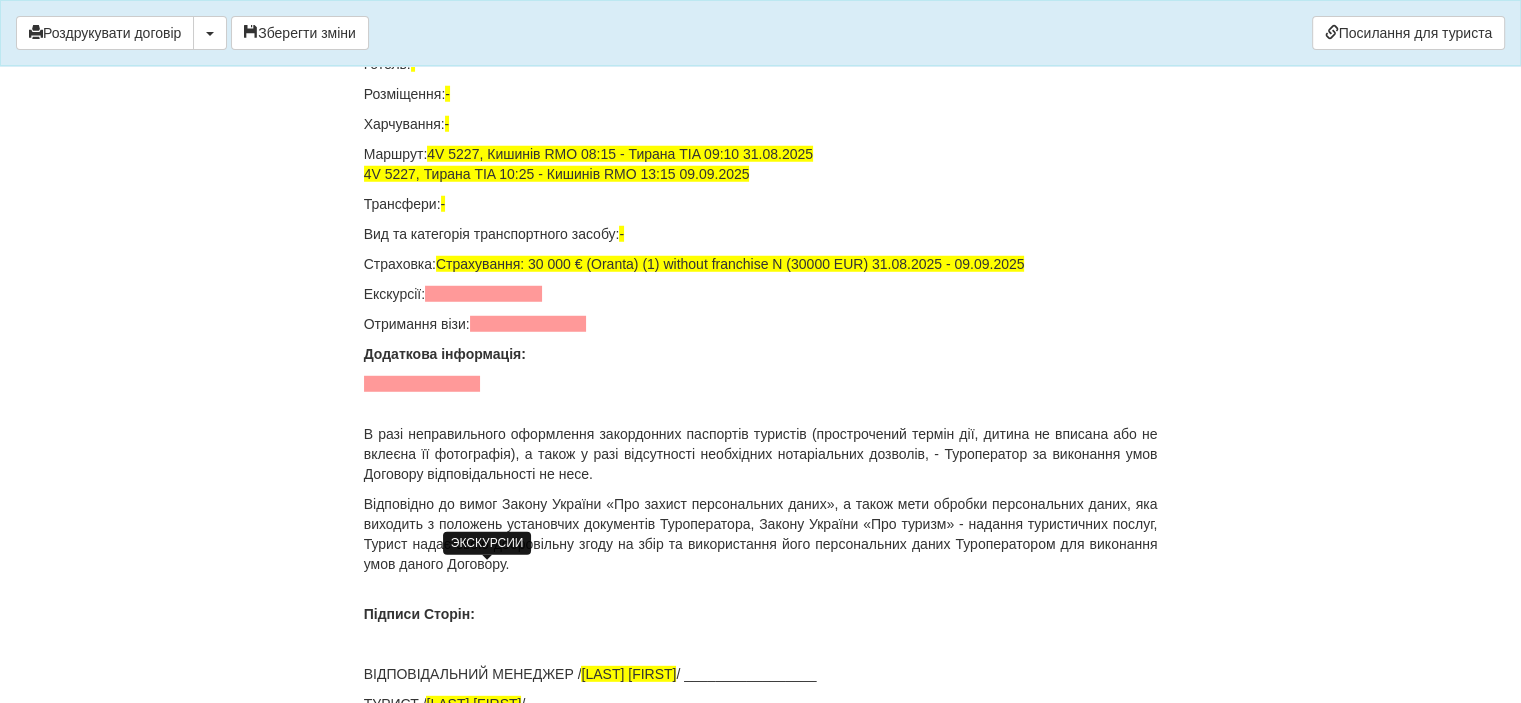 click at bounding box center [483, 294] 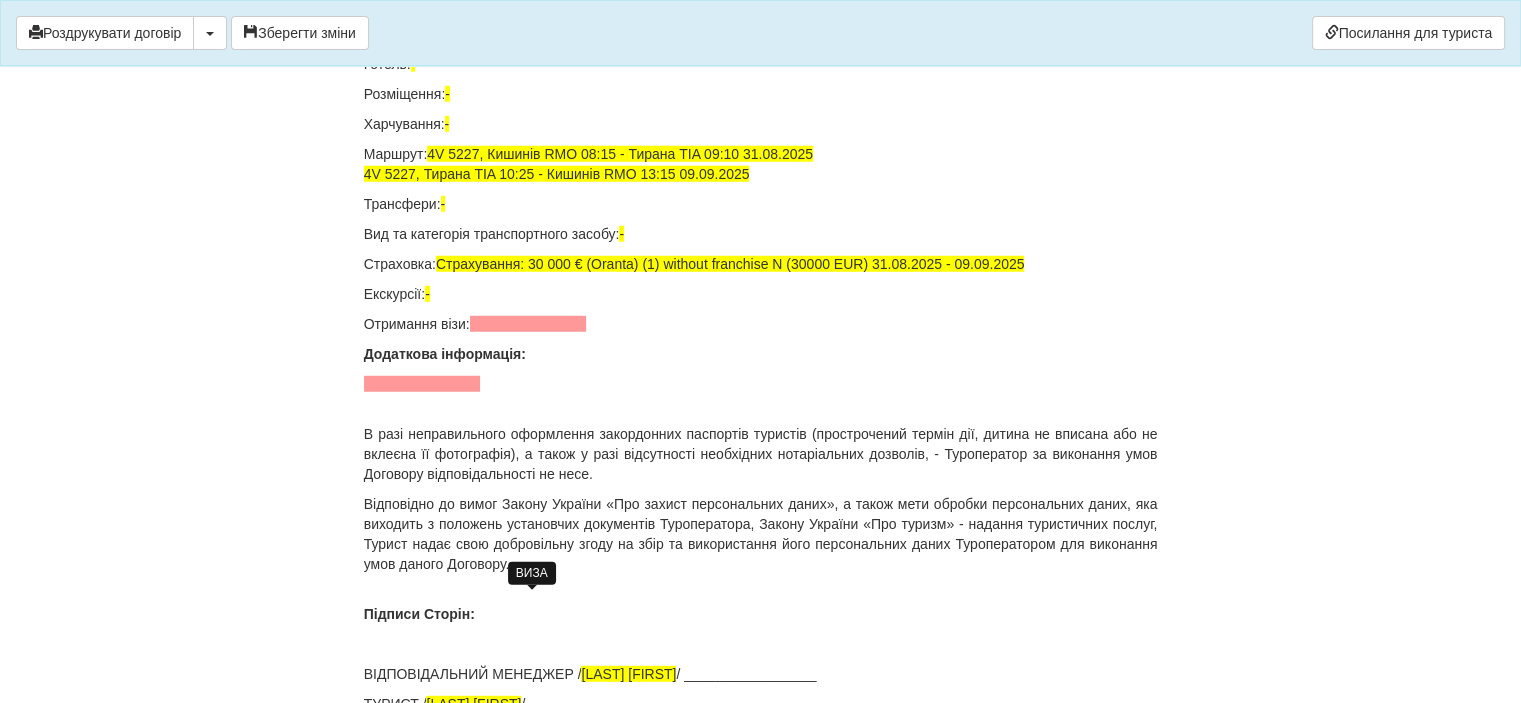 click at bounding box center (528, 324) 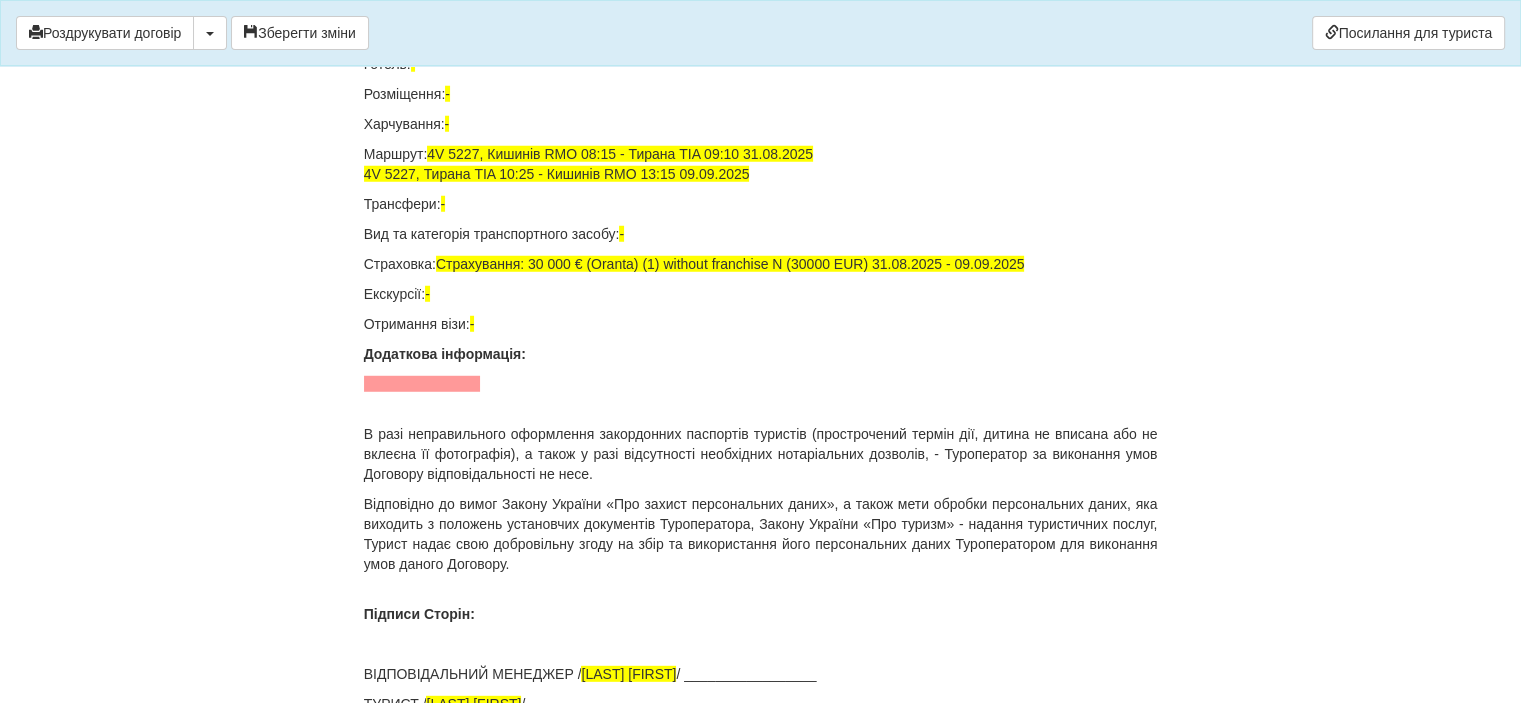 scroll, scrollTop: 13516, scrollLeft: 0, axis: vertical 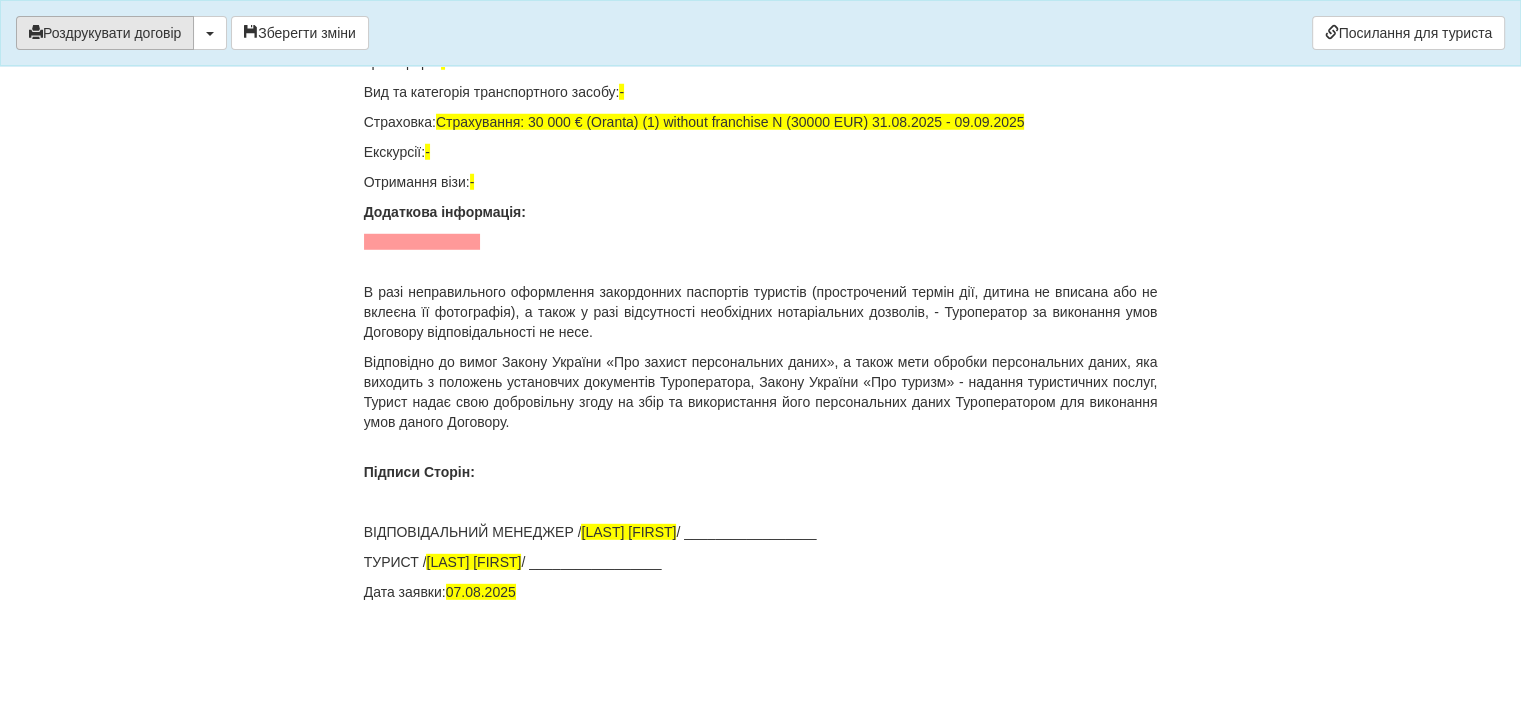 click on "Роздрукувати договір" at bounding box center [105, 33] 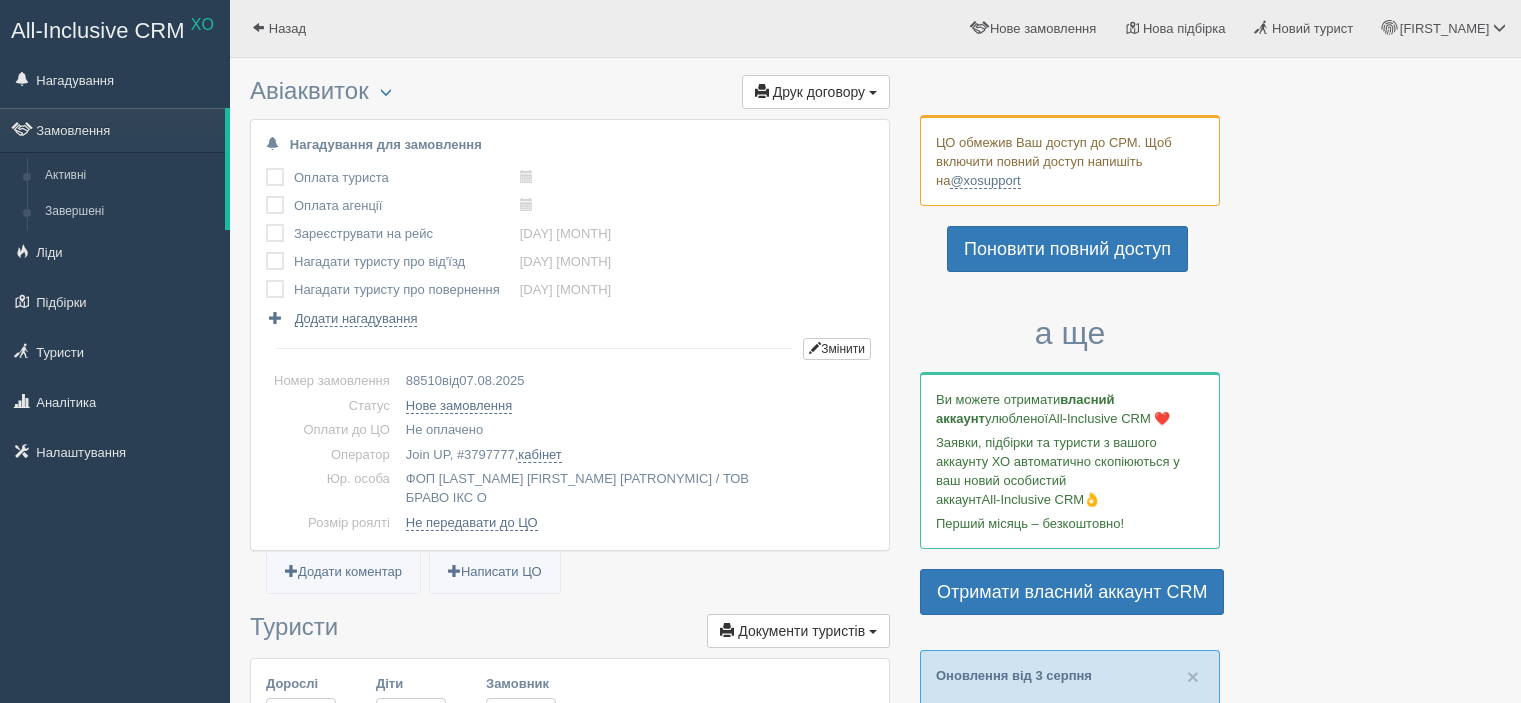 scroll, scrollTop: 0, scrollLeft: 0, axis: both 